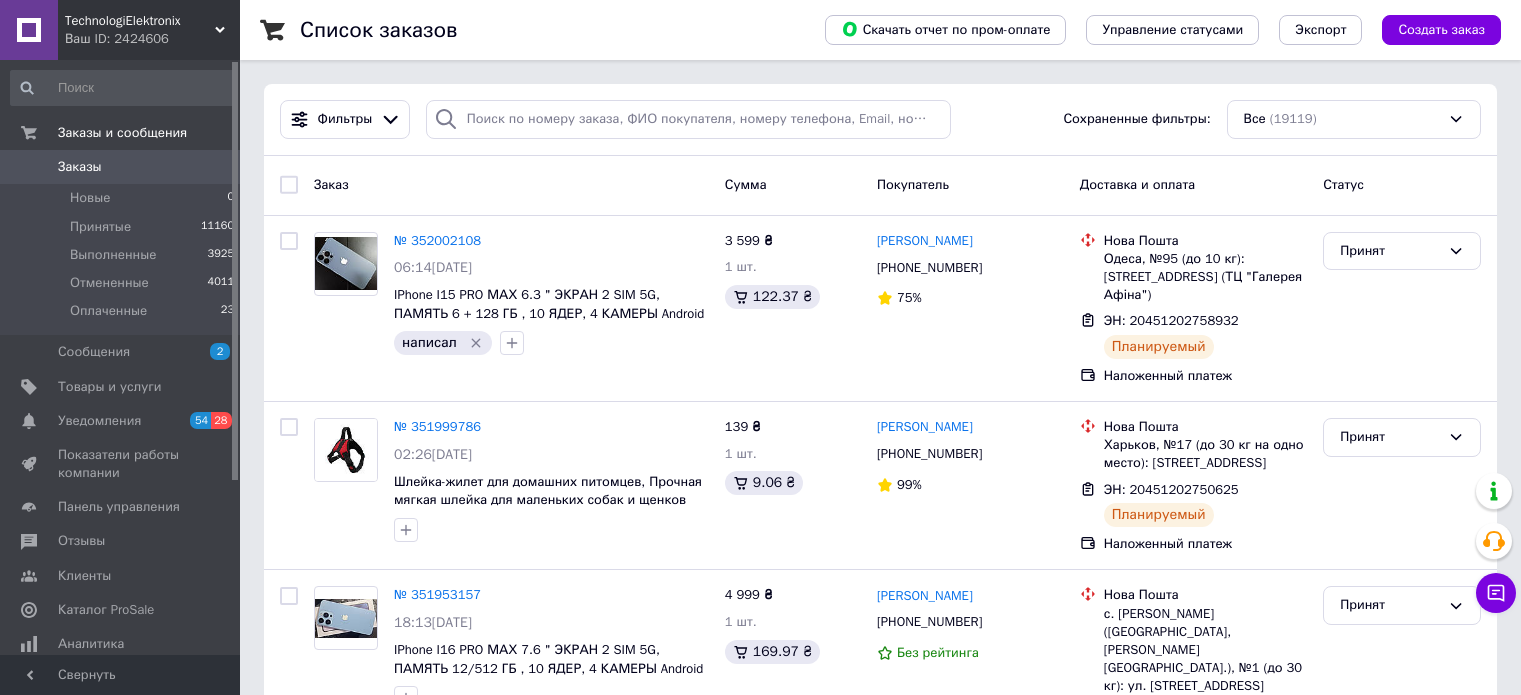 scroll, scrollTop: 0, scrollLeft: 0, axis: both 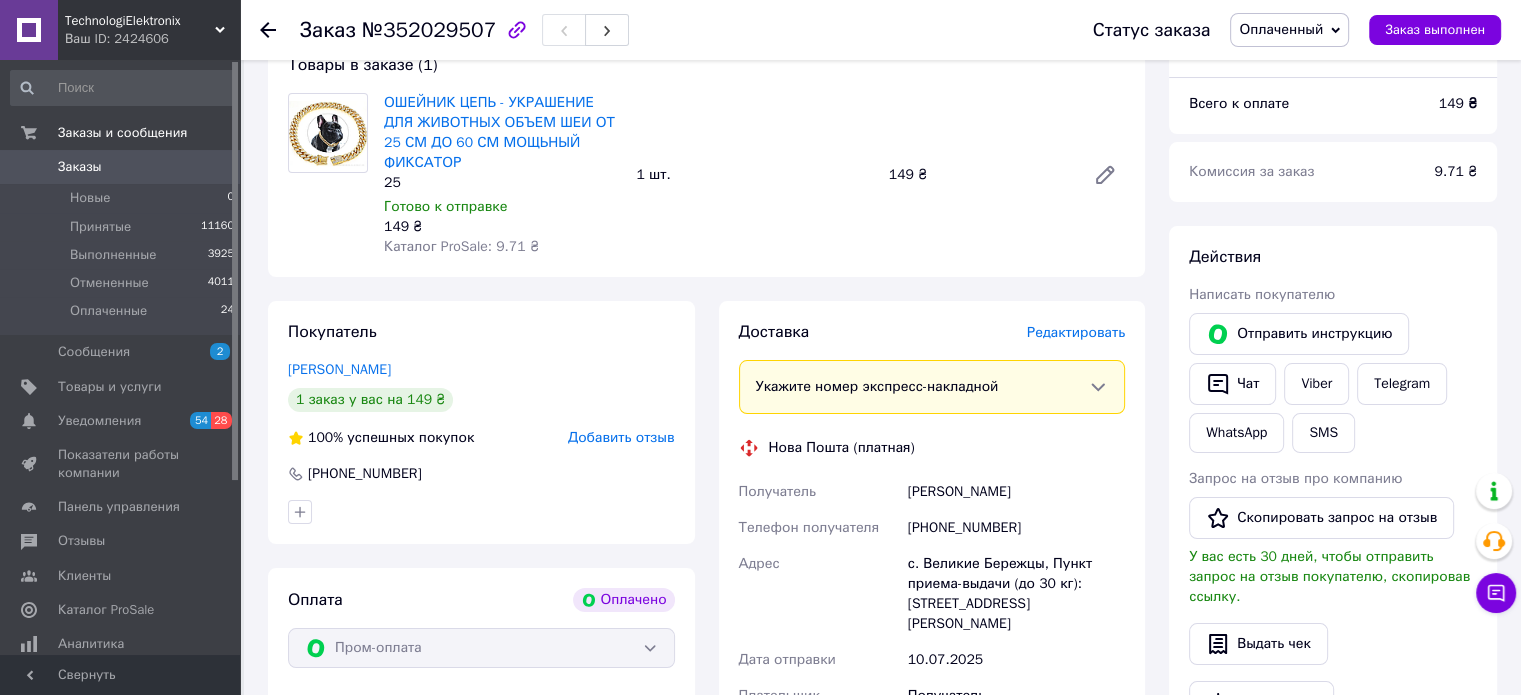 click on "Редактировать" at bounding box center (1076, 332) 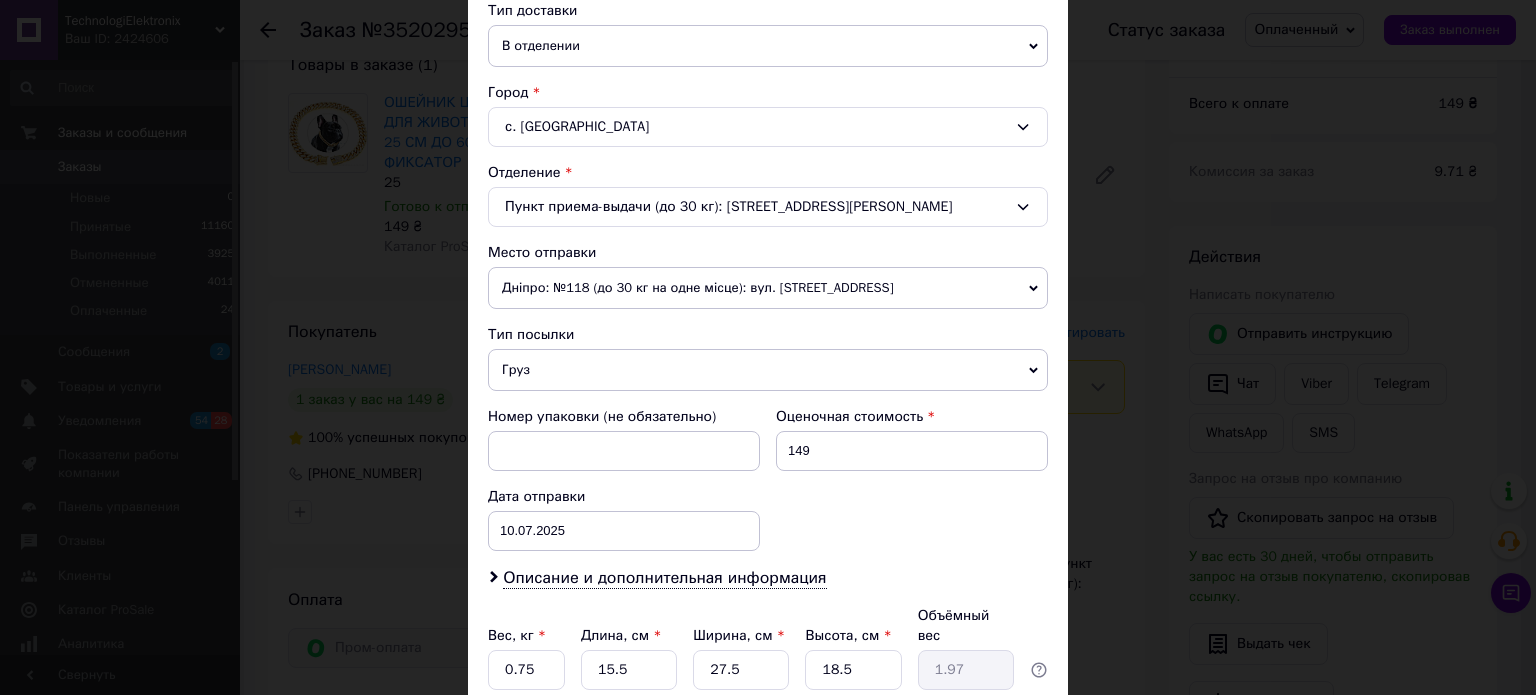 scroll, scrollTop: 500, scrollLeft: 0, axis: vertical 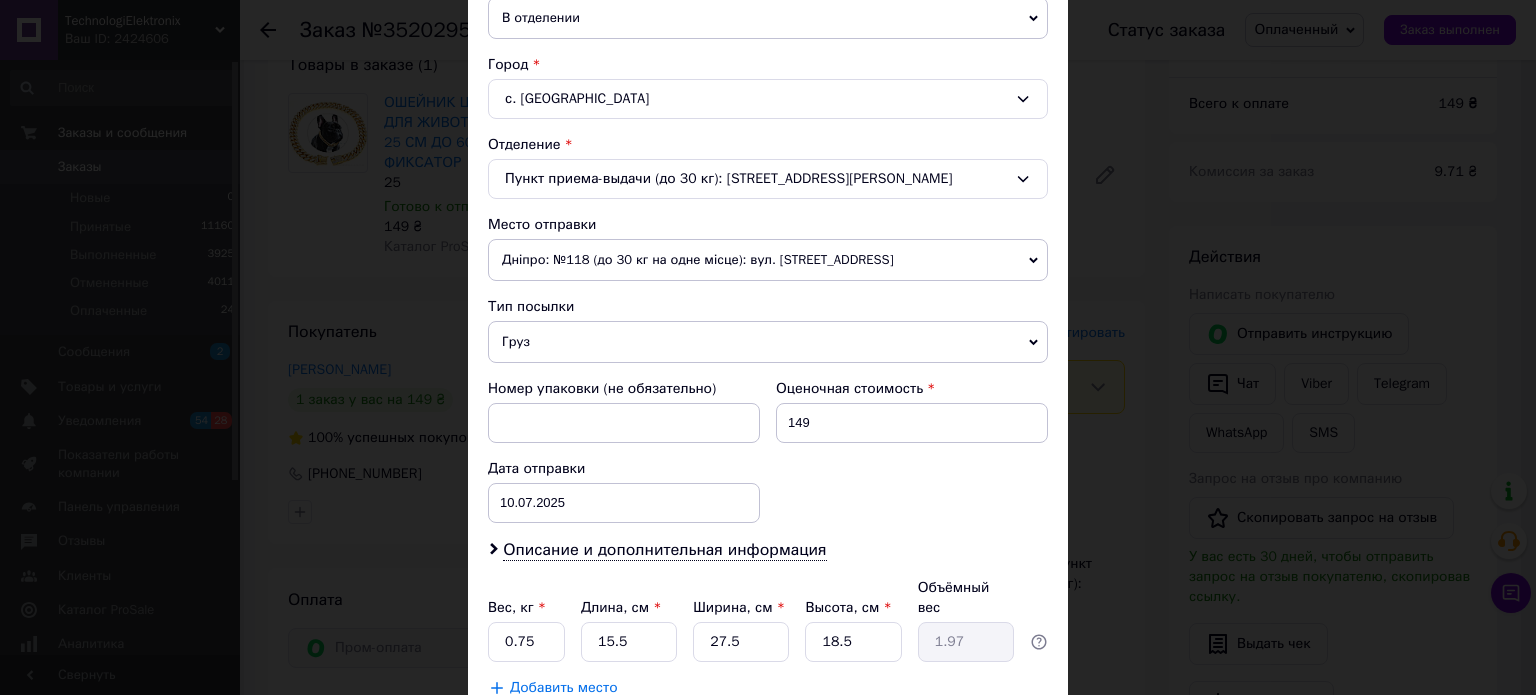 click on "Груз" at bounding box center [768, 342] 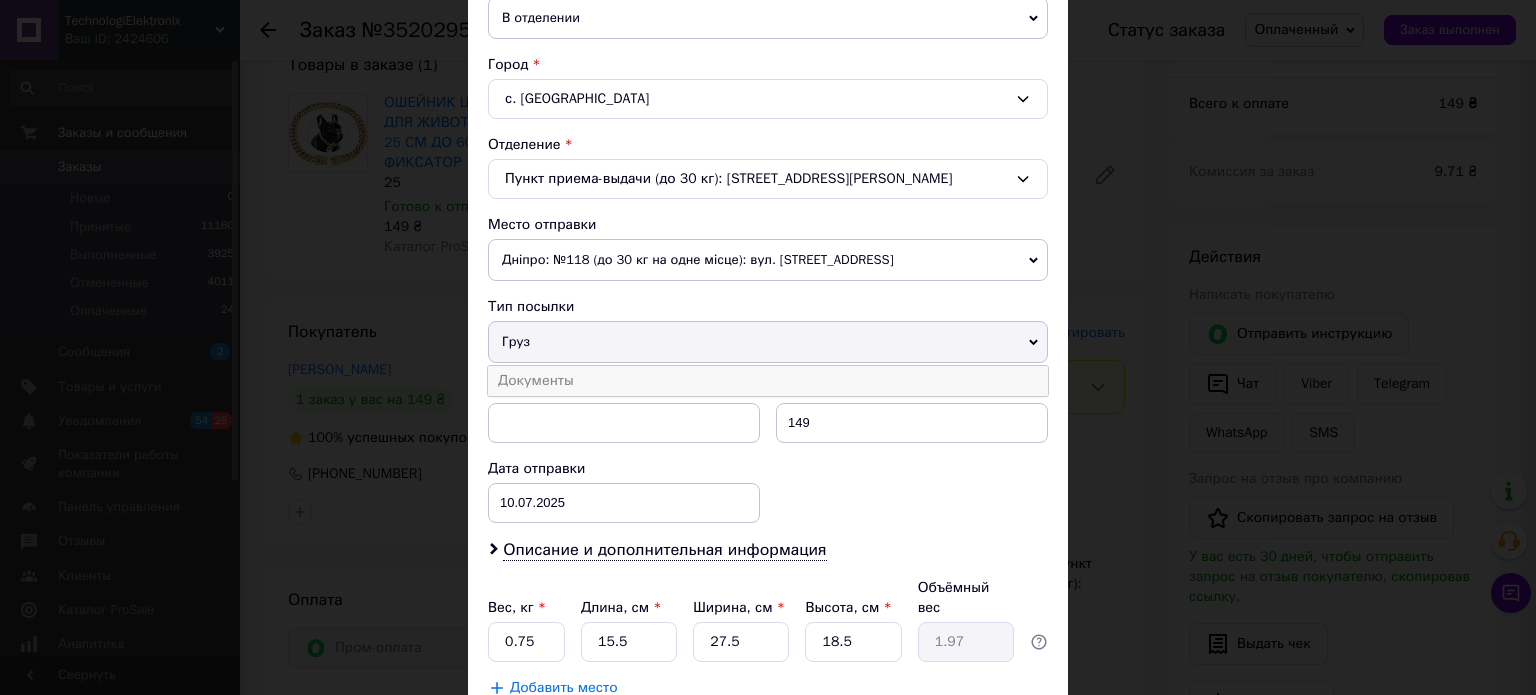 click on "Документы" at bounding box center (768, 381) 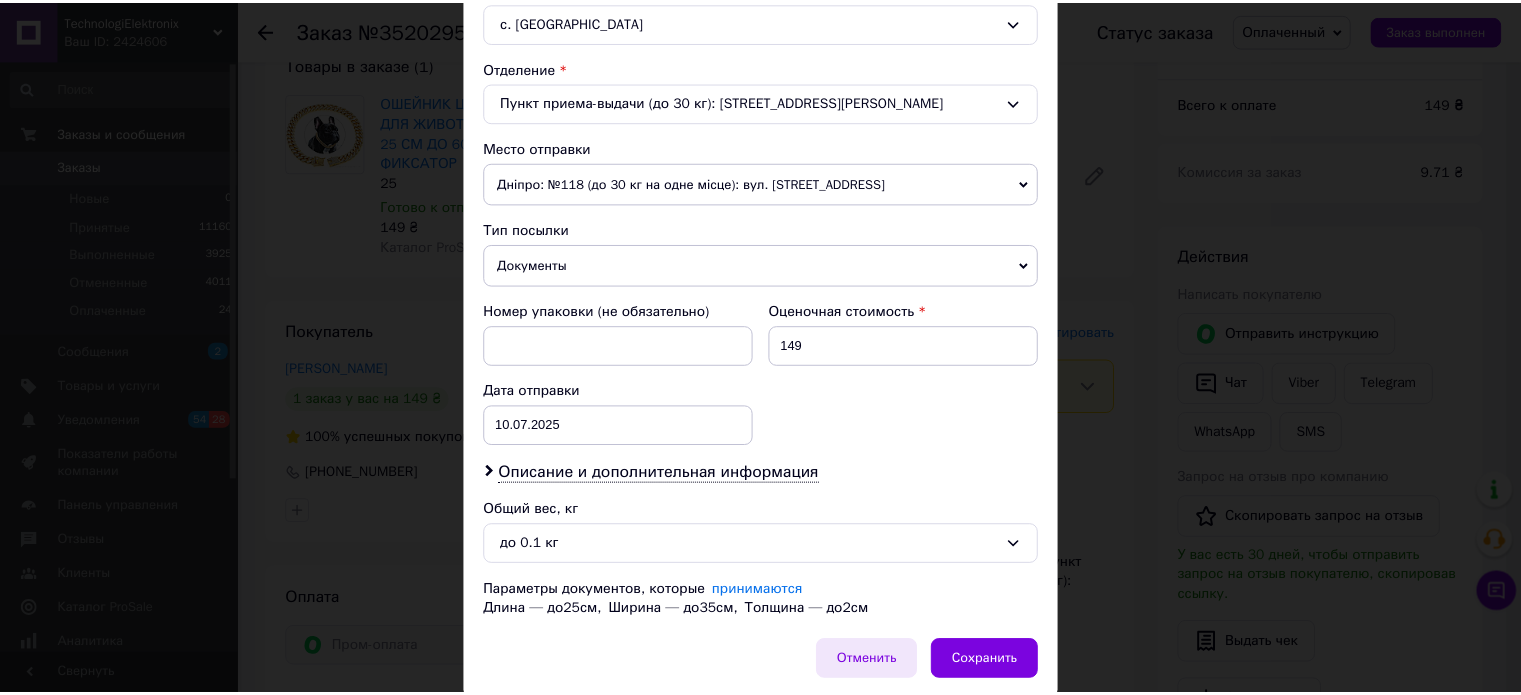 scroll, scrollTop: 647, scrollLeft: 0, axis: vertical 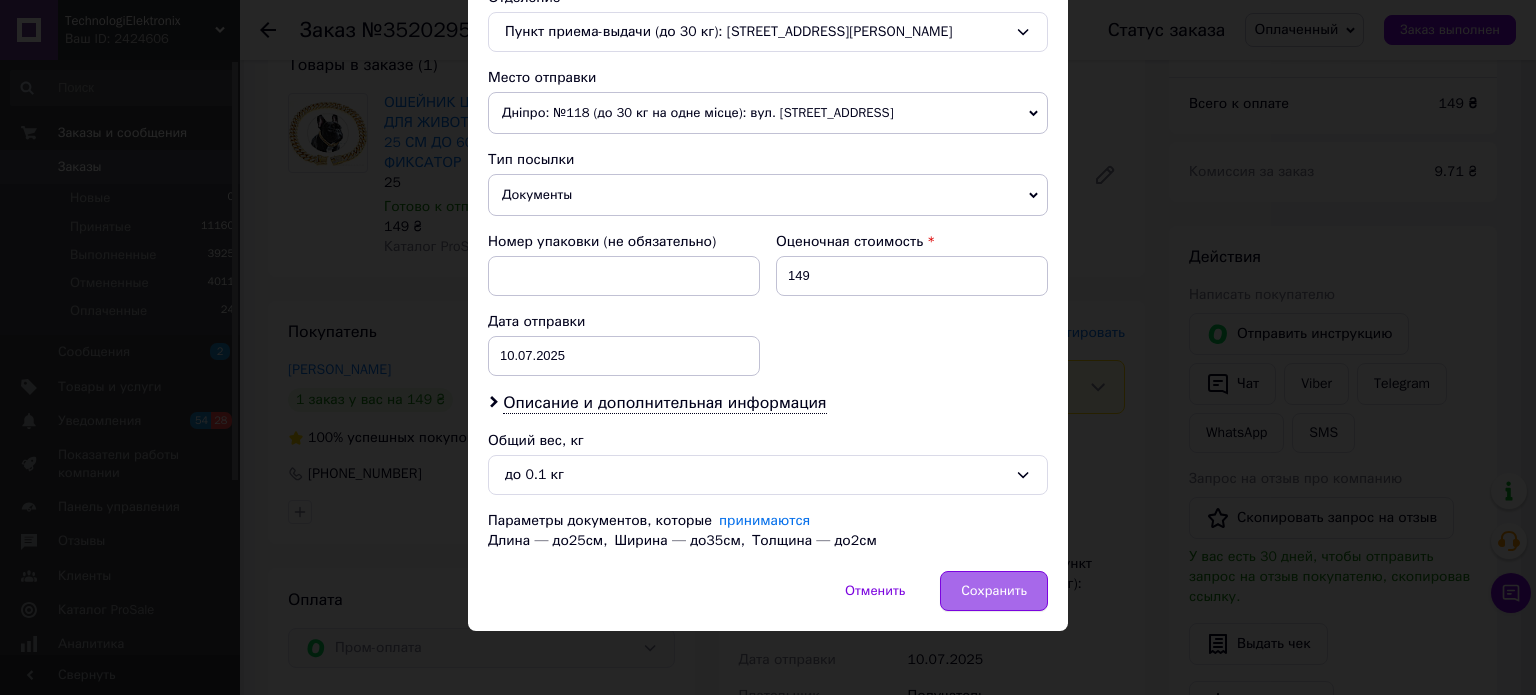 click on "Сохранить" at bounding box center (994, 591) 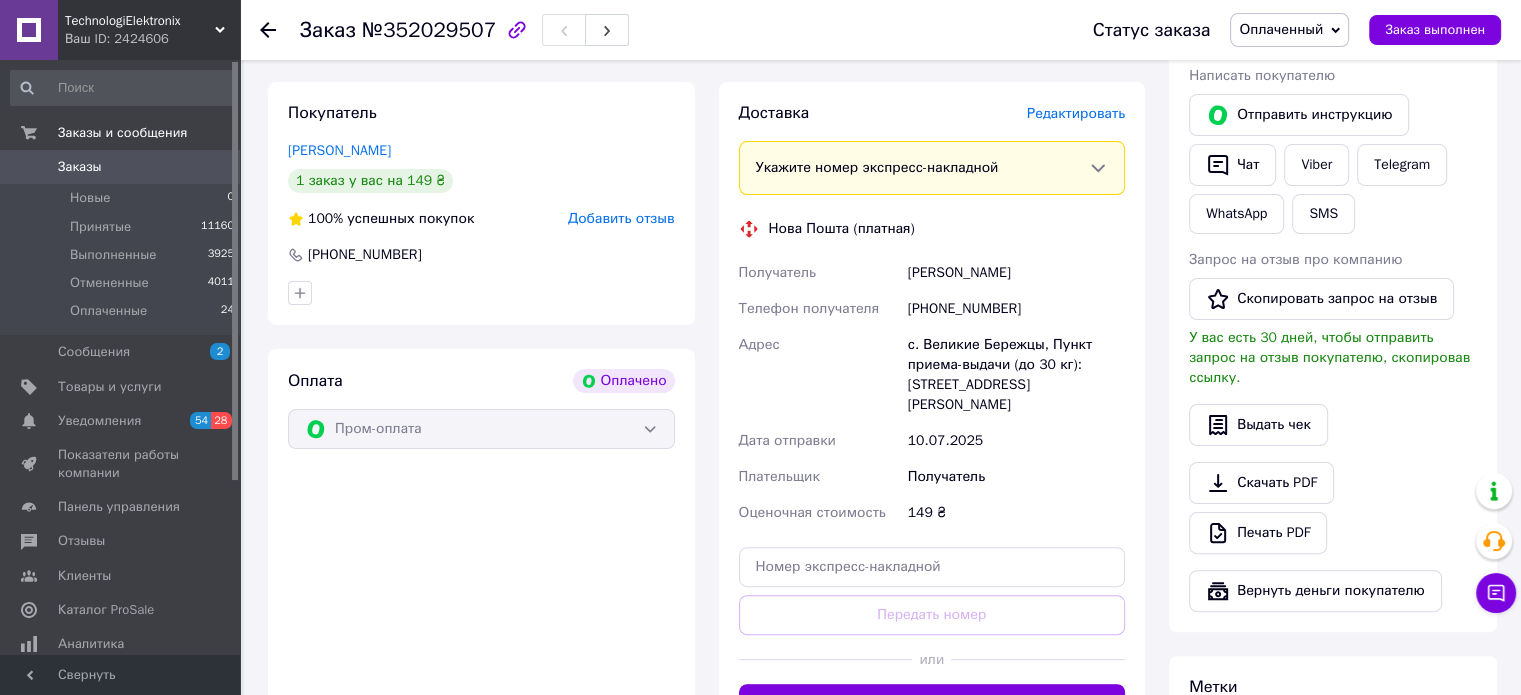 scroll, scrollTop: 500, scrollLeft: 0, axis: vertical 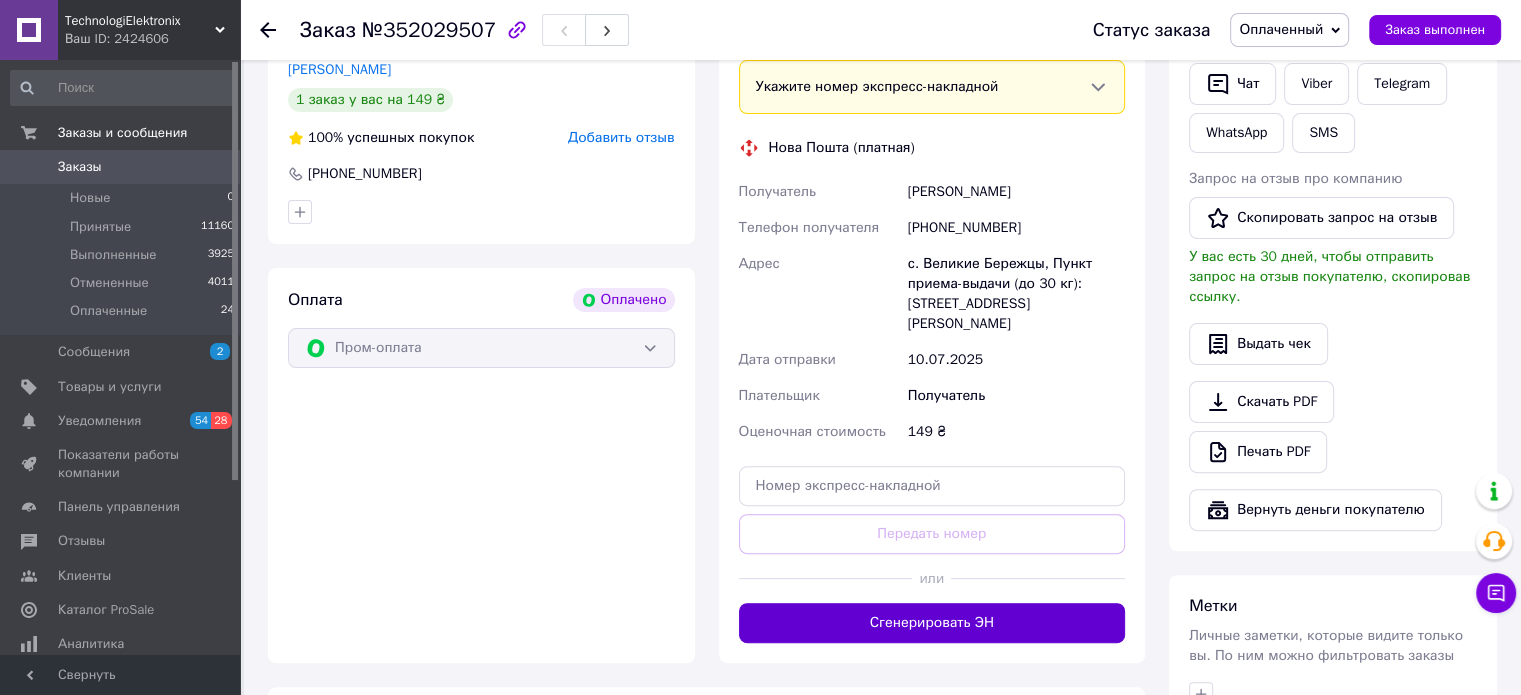 click on "Сгенерировать ЭН" at bounding box center (932, 623) 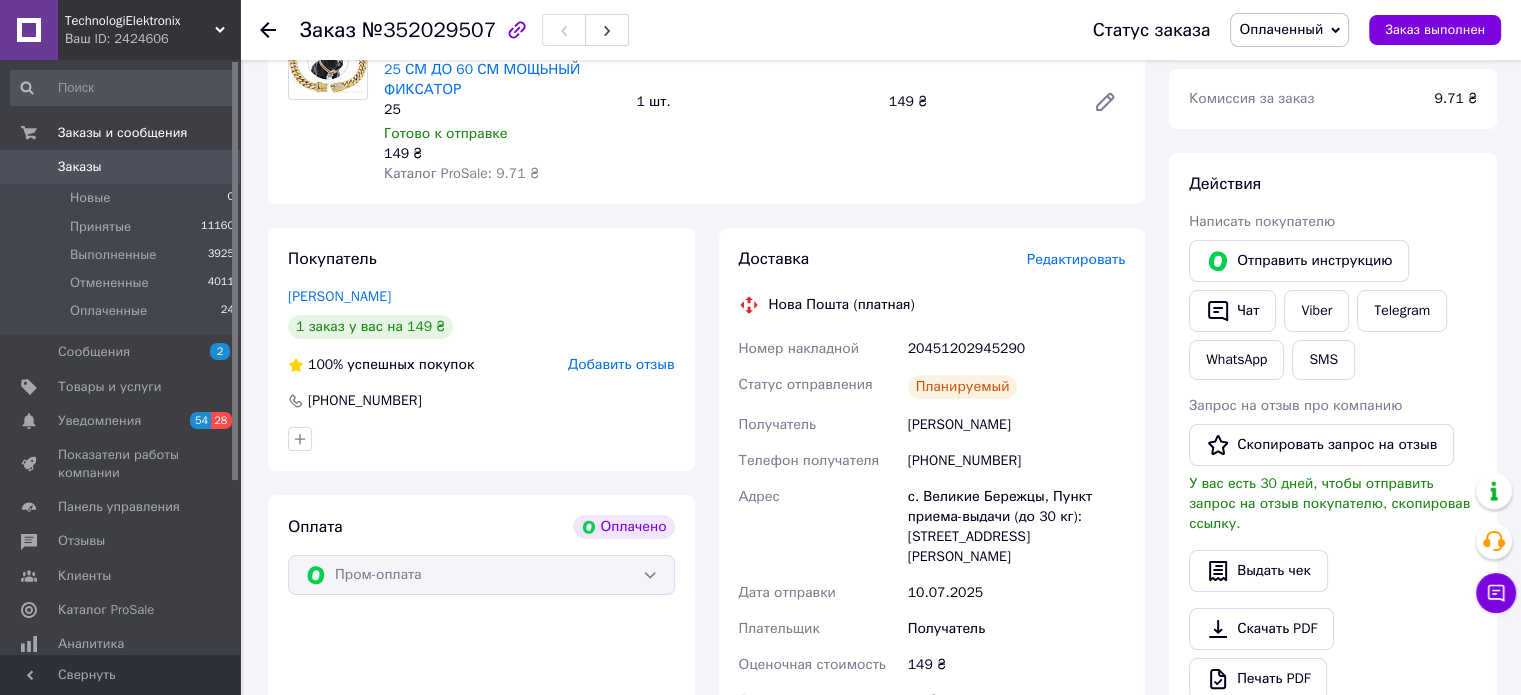 scroll, scrollTop: 200, scrollLeft: 0, axis: vertical 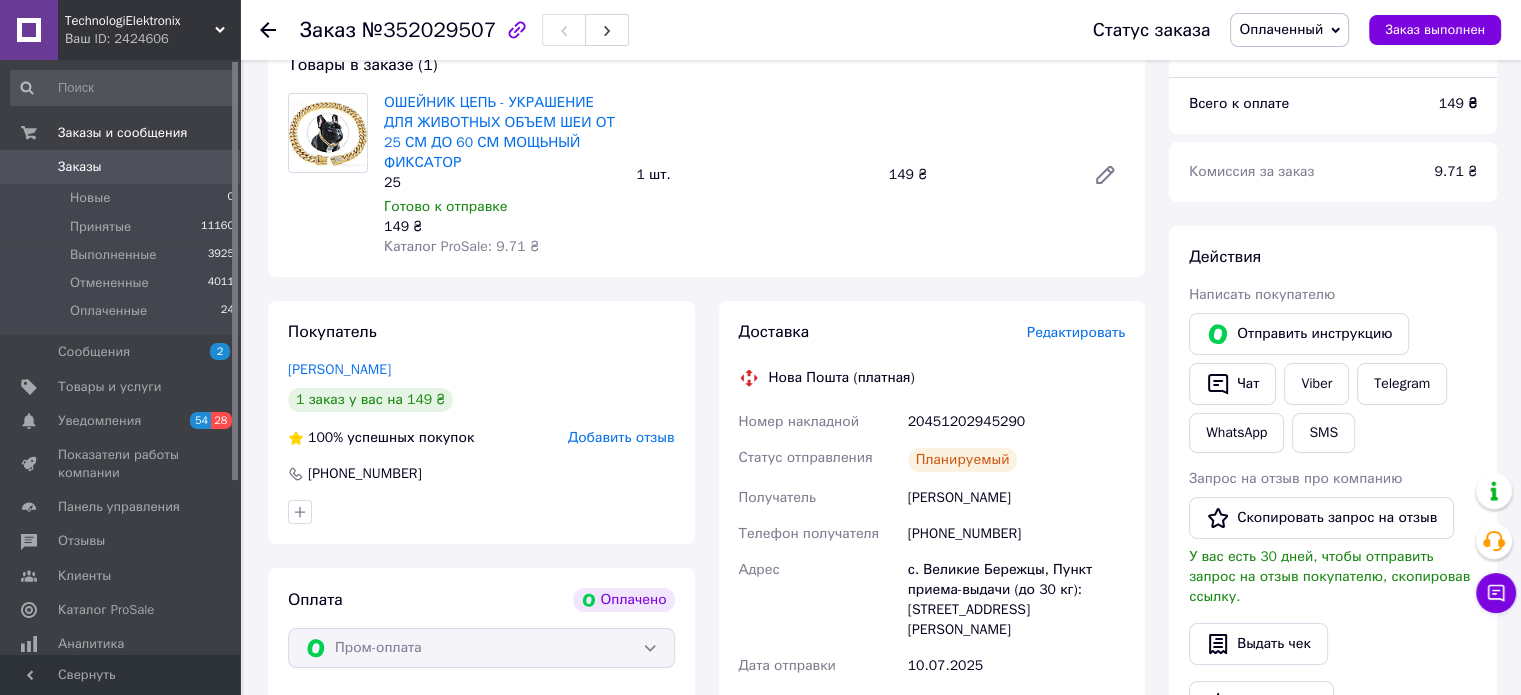 click on "20451202945290" at bounding box center [1016, 422] 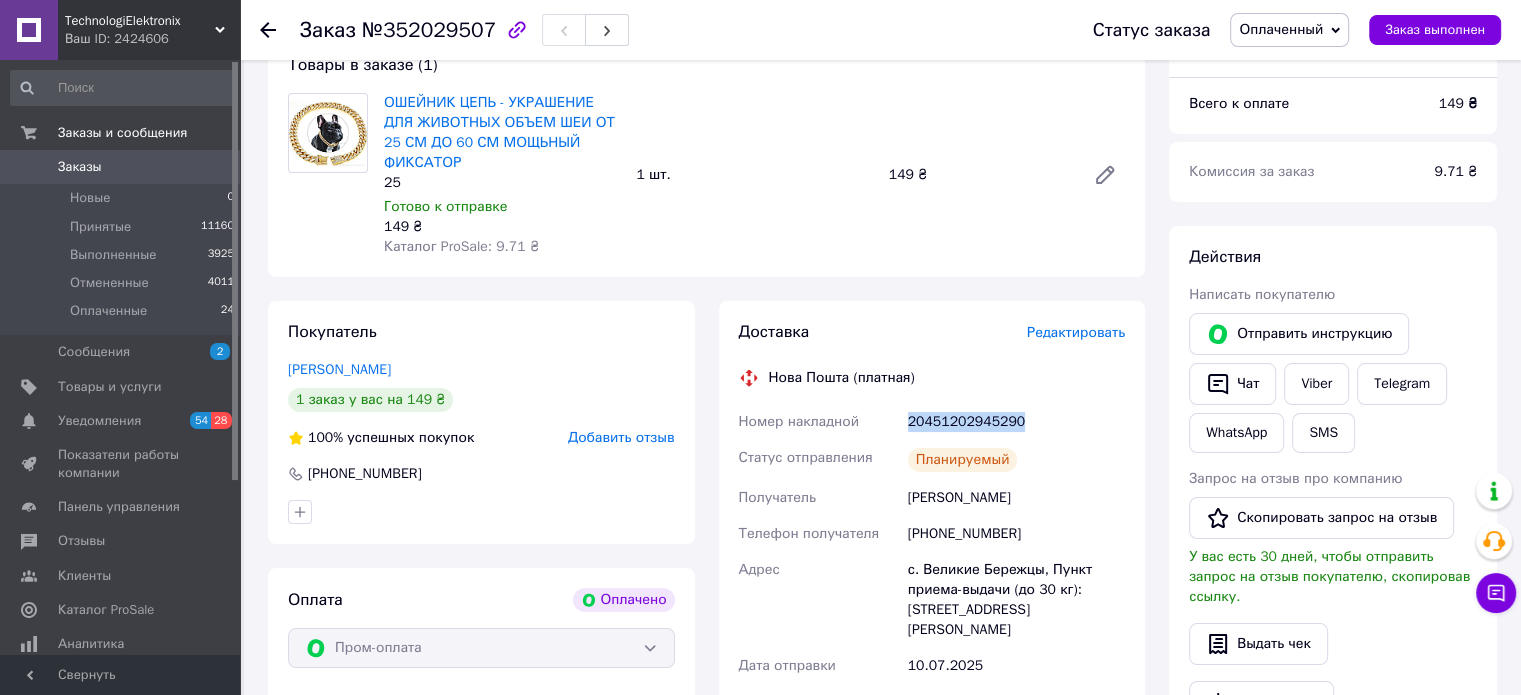 click on "20451202945290" at bounding box center [1016, 422] 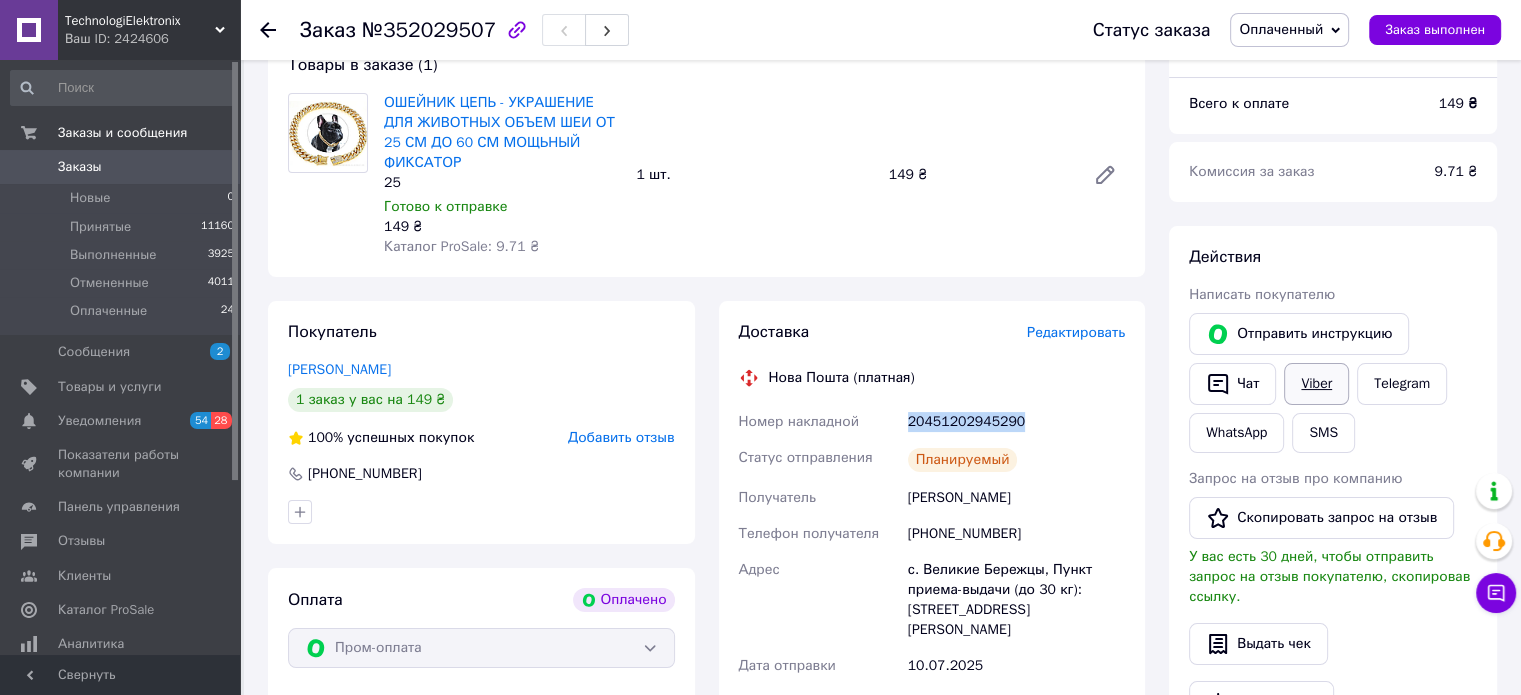 click on "Viber" at bounding box center [1316, 384] 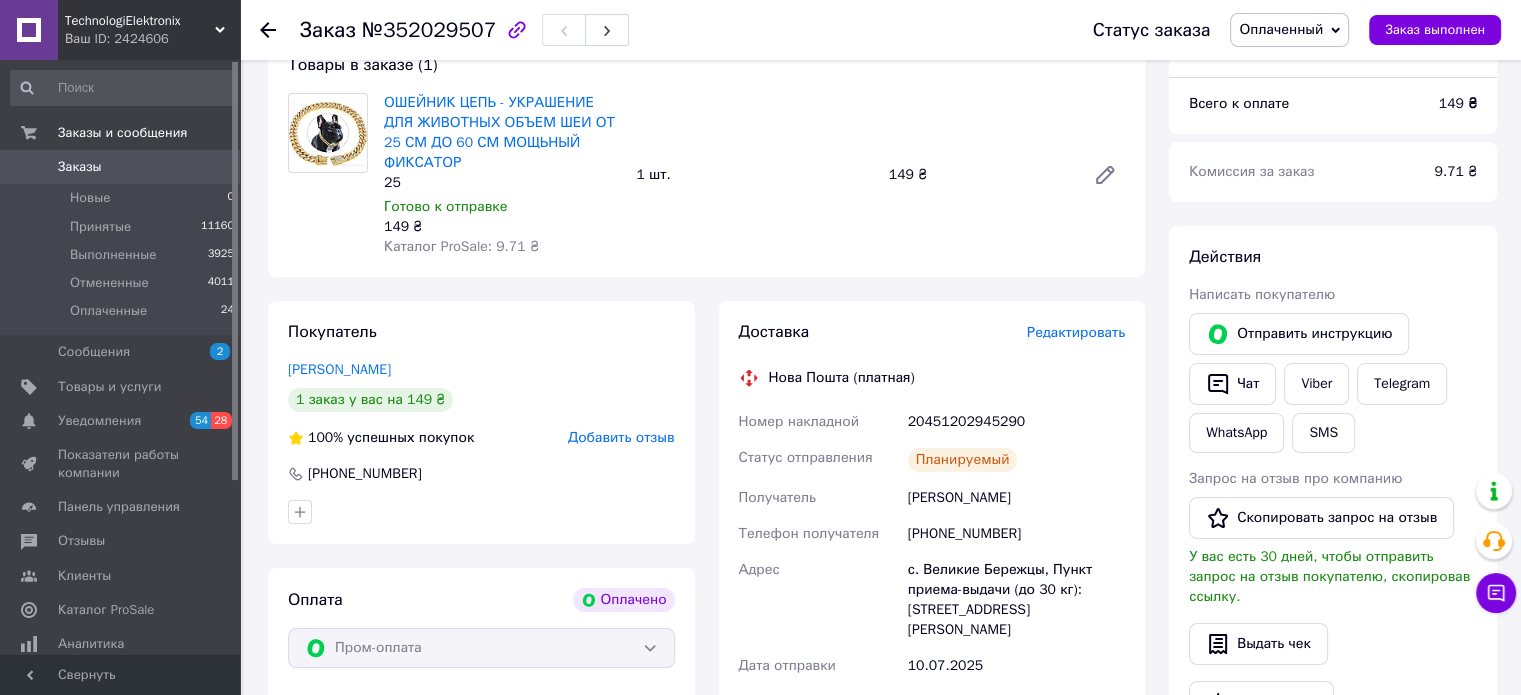 click on "Действия" at bounding box center (1333, 257) 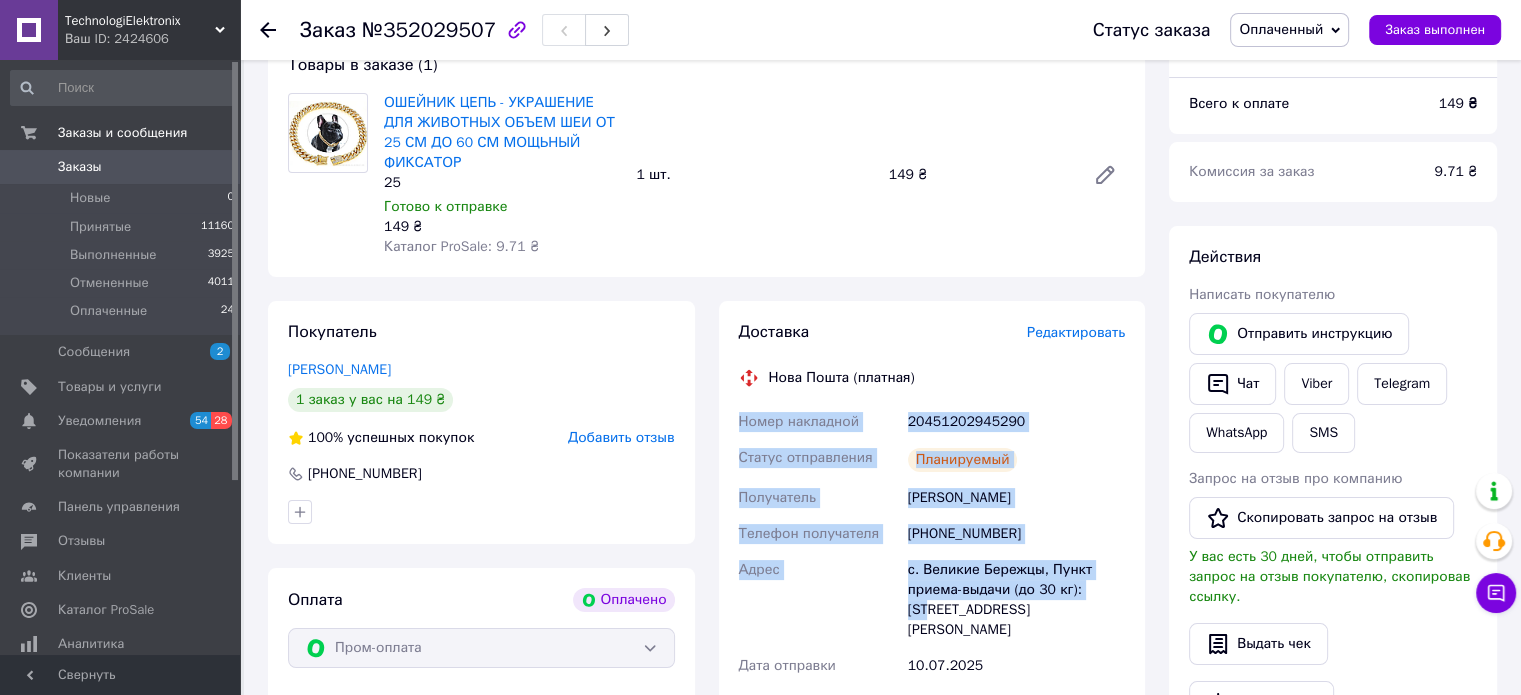 drag, startPoint x: 739, startPoint y: 405, endPoint x: 1105, endPoint y: 574, distance: 403.13397 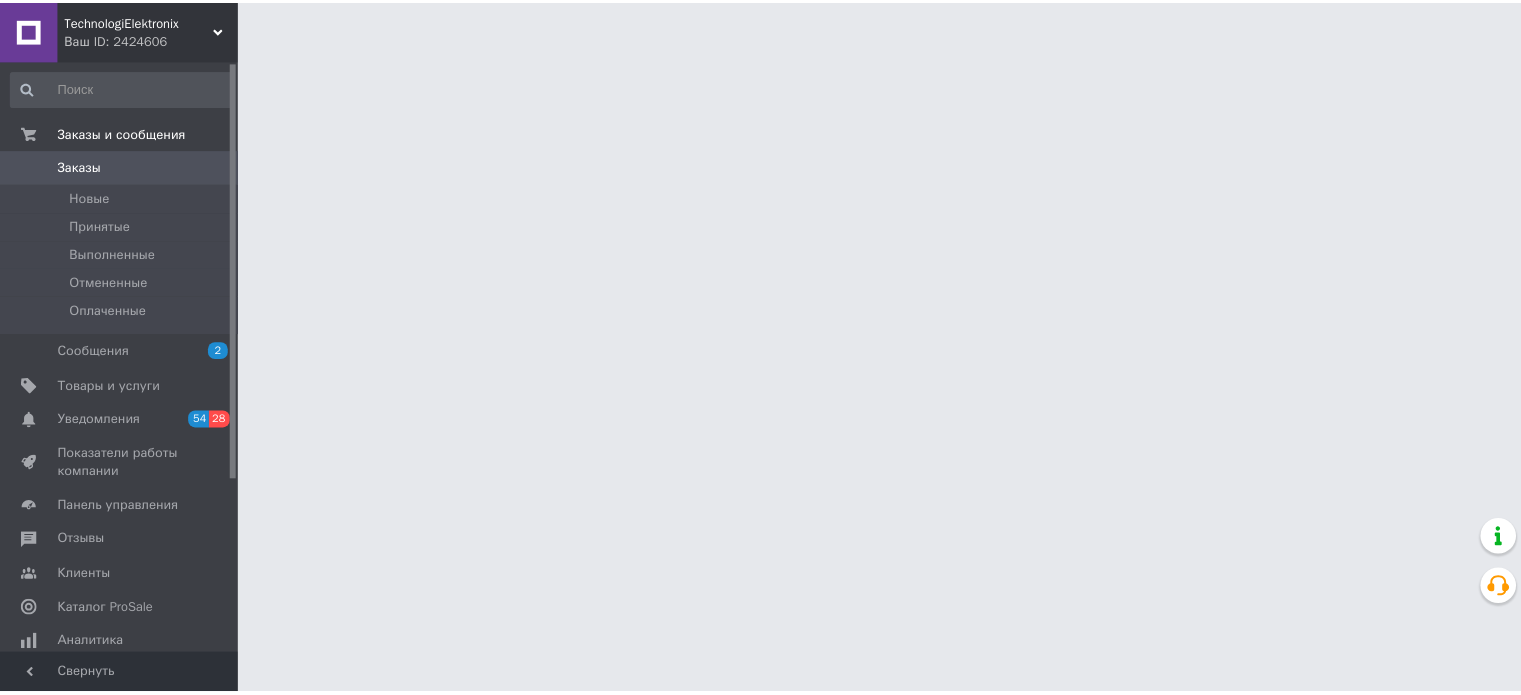 scroll, scrollTop: 0, scrollLeft: 0, axis: both 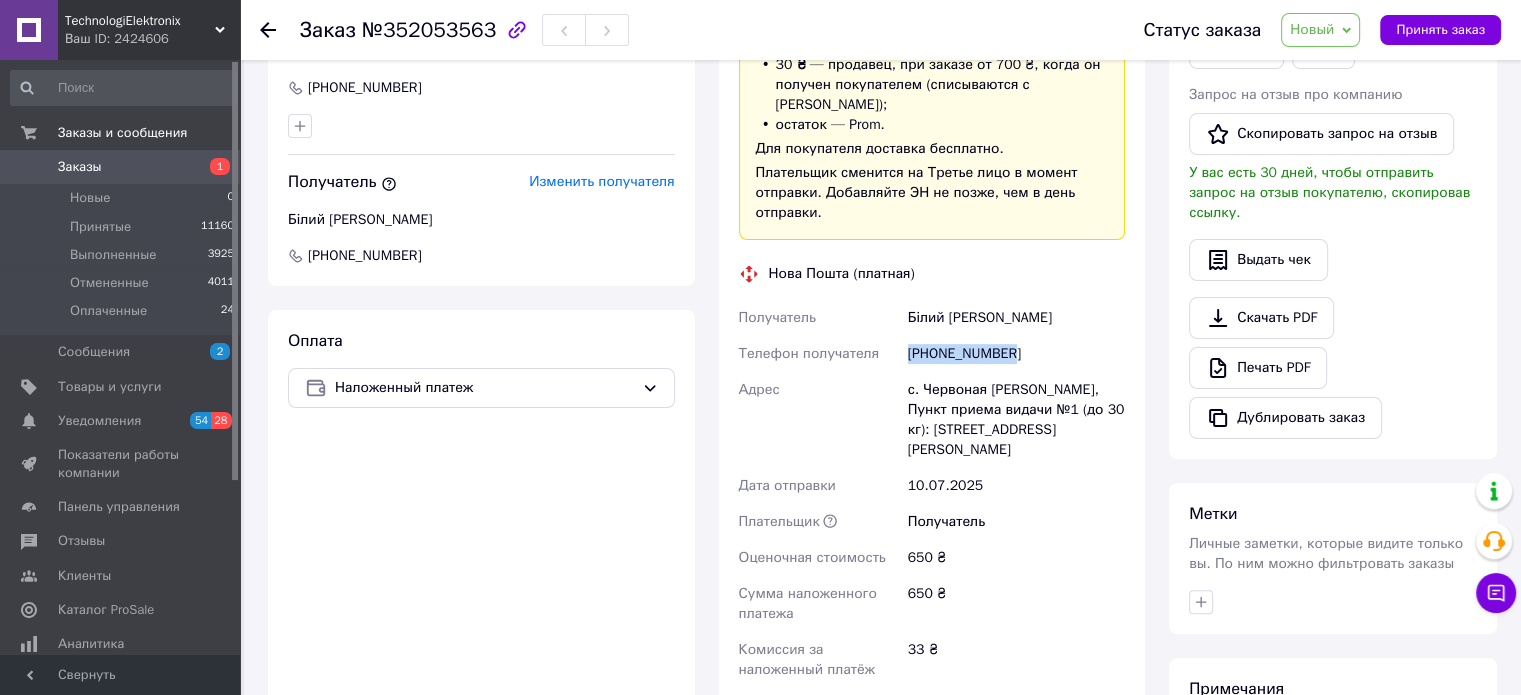 drag, startPoint x: 1014, startPoint y: 336, endPoint x: 880, endPoint y: 332, distance: 134.0597 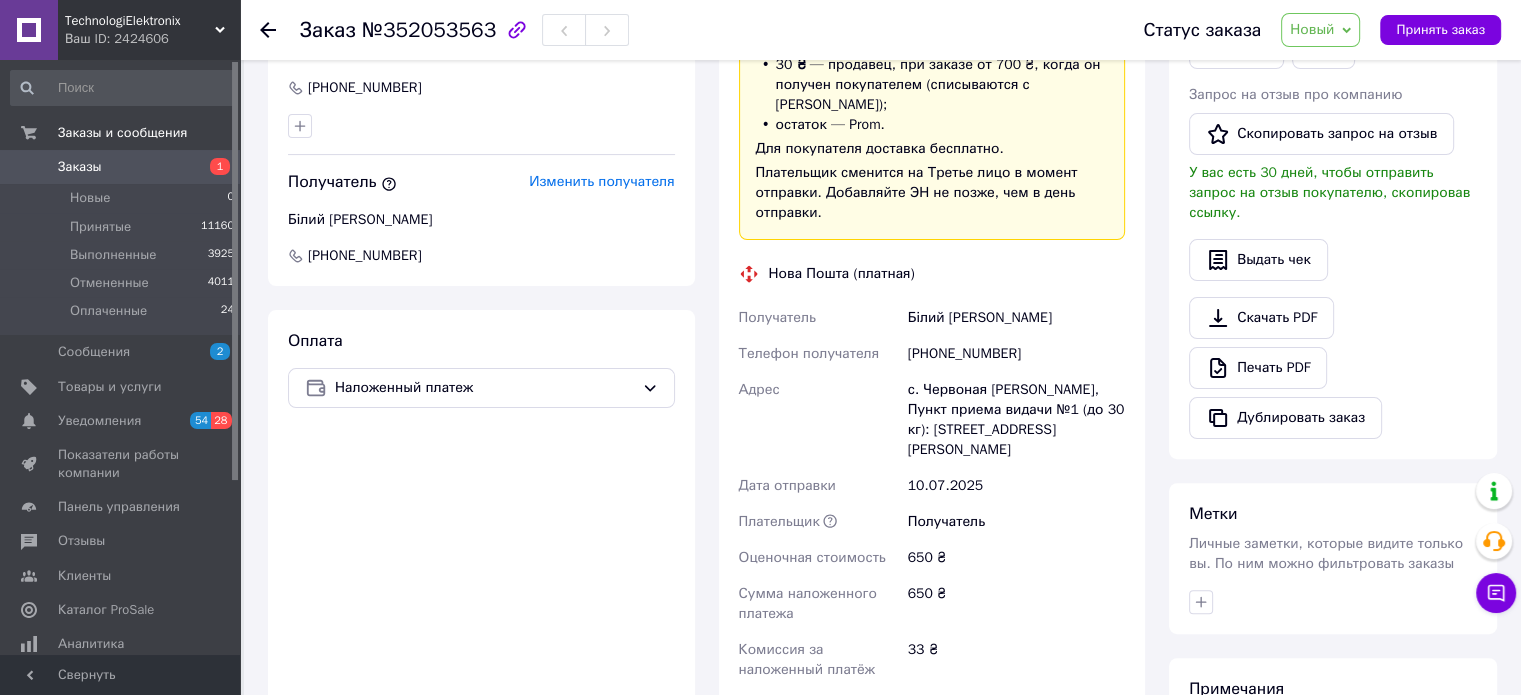 click on "Действия Написать покупателю   Чат Viber Telegram WhatsApp SMS Запрос на отзыв про компанию   Скопировать запрос на отзыв У вас есть 30 дней, чтобы отправить запрос на отзыв покупателю, скопировав ссылку.   Выдать чек   Скачать PDF   Печать PDF   Дублировать заказ" at bounding box center [1333, 175] 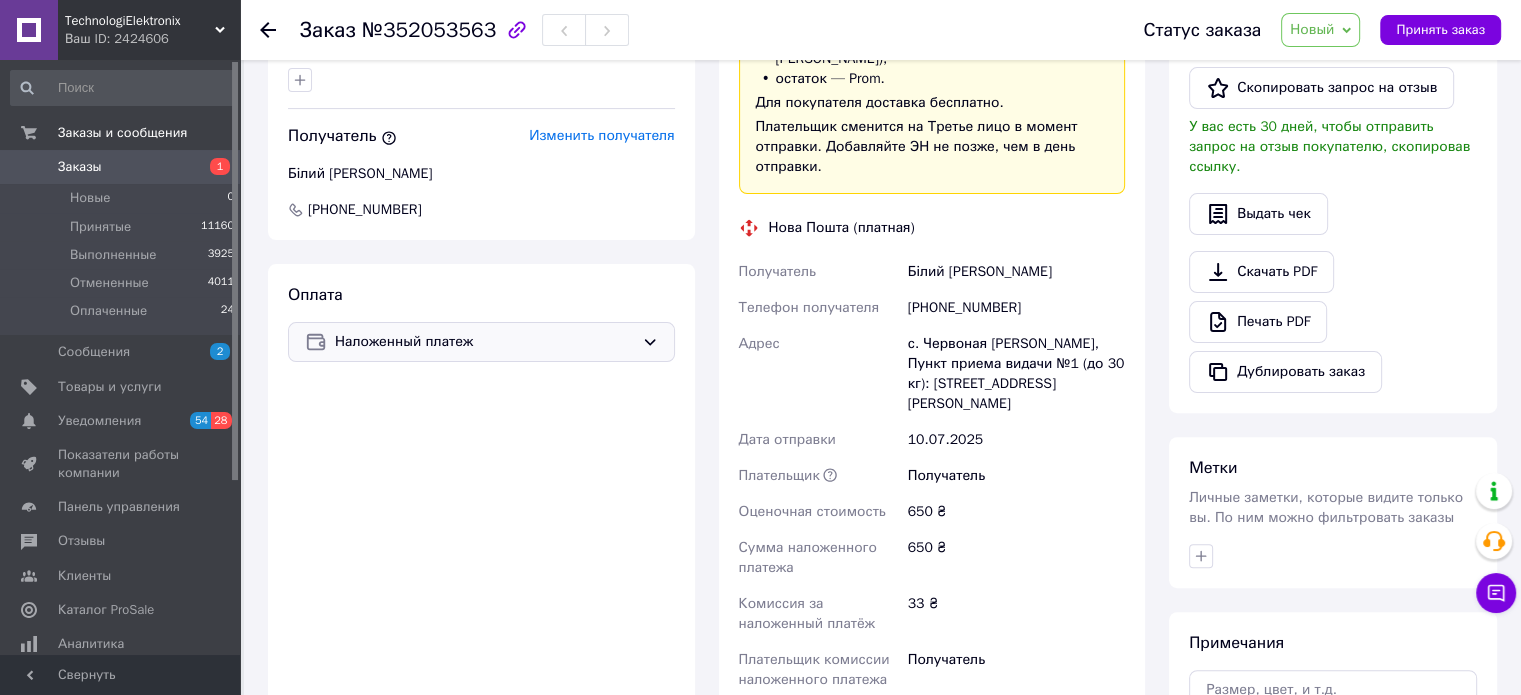 scroll, scrollTop: 508, scrollLeft: 0, axis: vertical 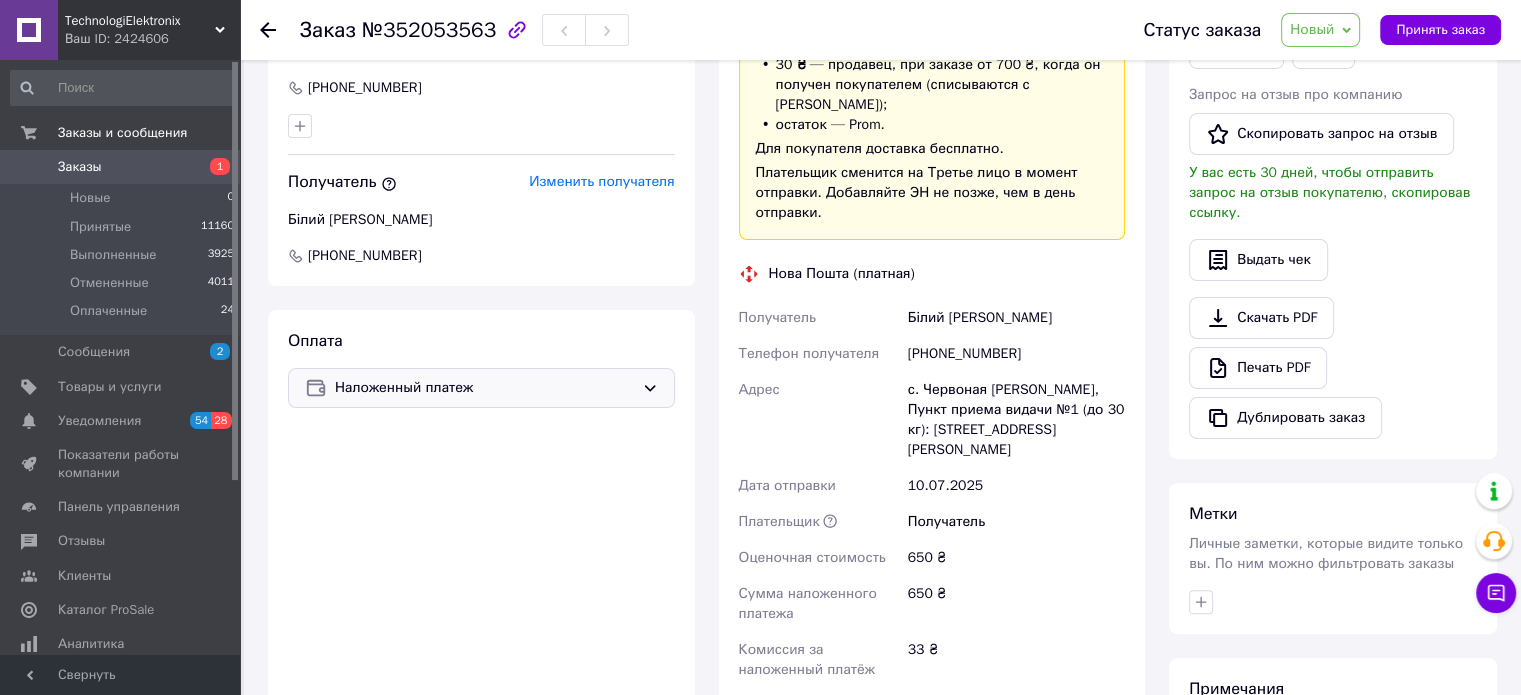 click on "Наложенный платеж" at bounding box center [484, 388] 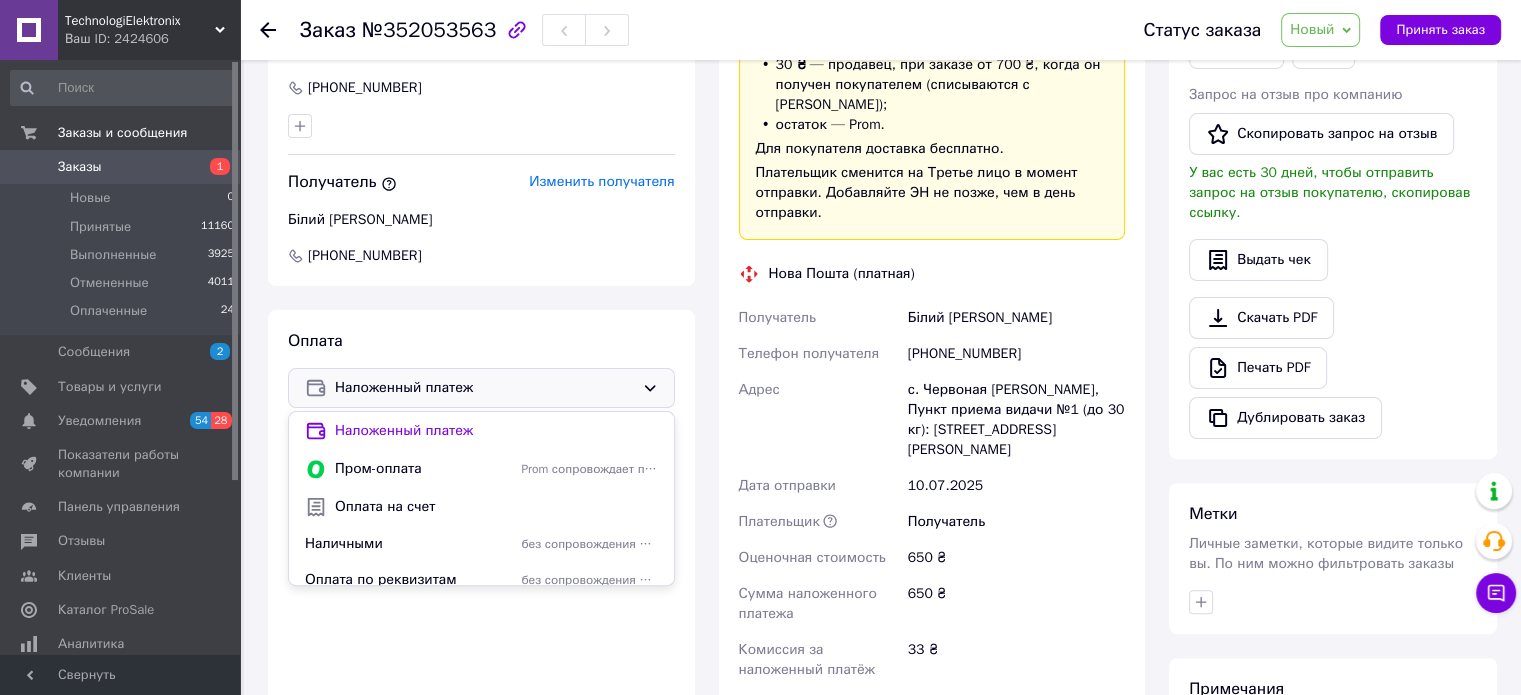 drag, startPoint x: 388, startPoint y: 511, endPoint x: 414, endPoint y: 507, distance: 26.305893 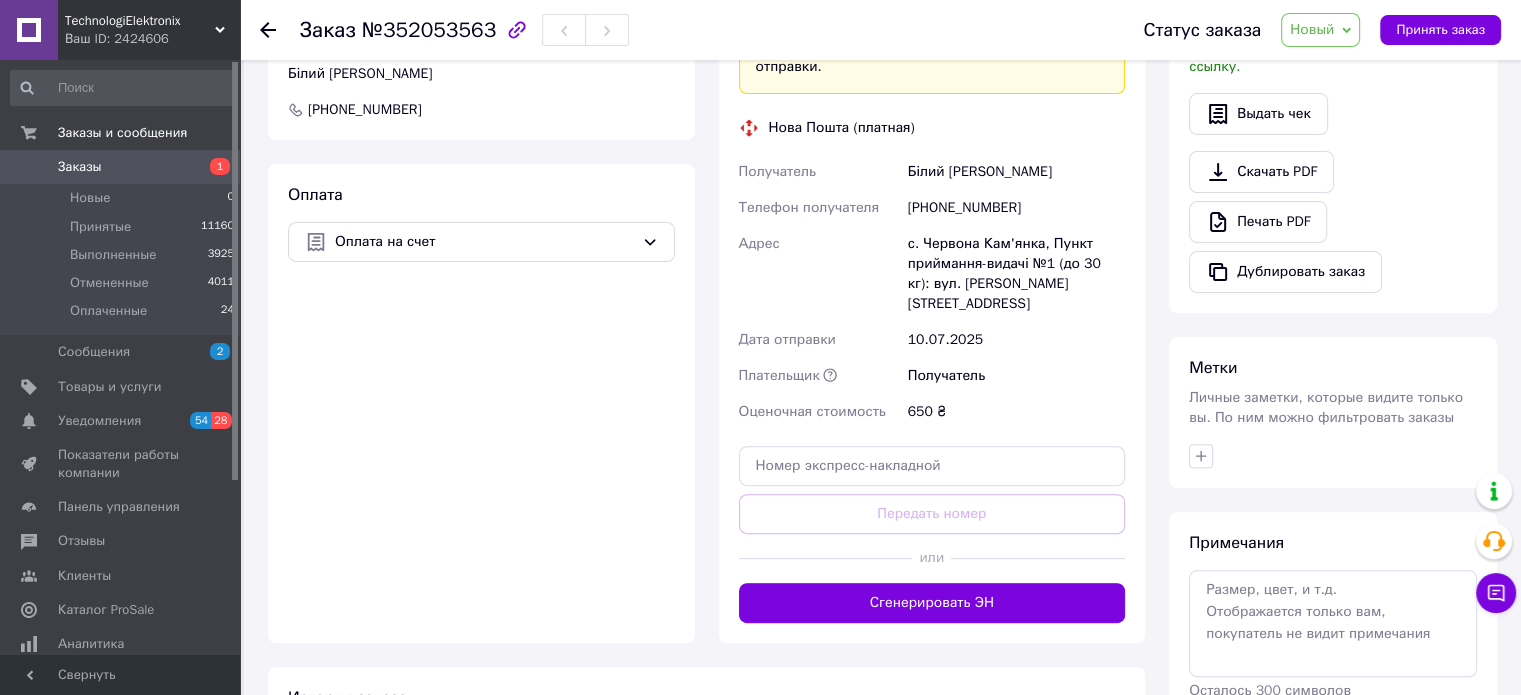 scroll, scrollTop: 708, scrollLeft: 0, axis: vertical 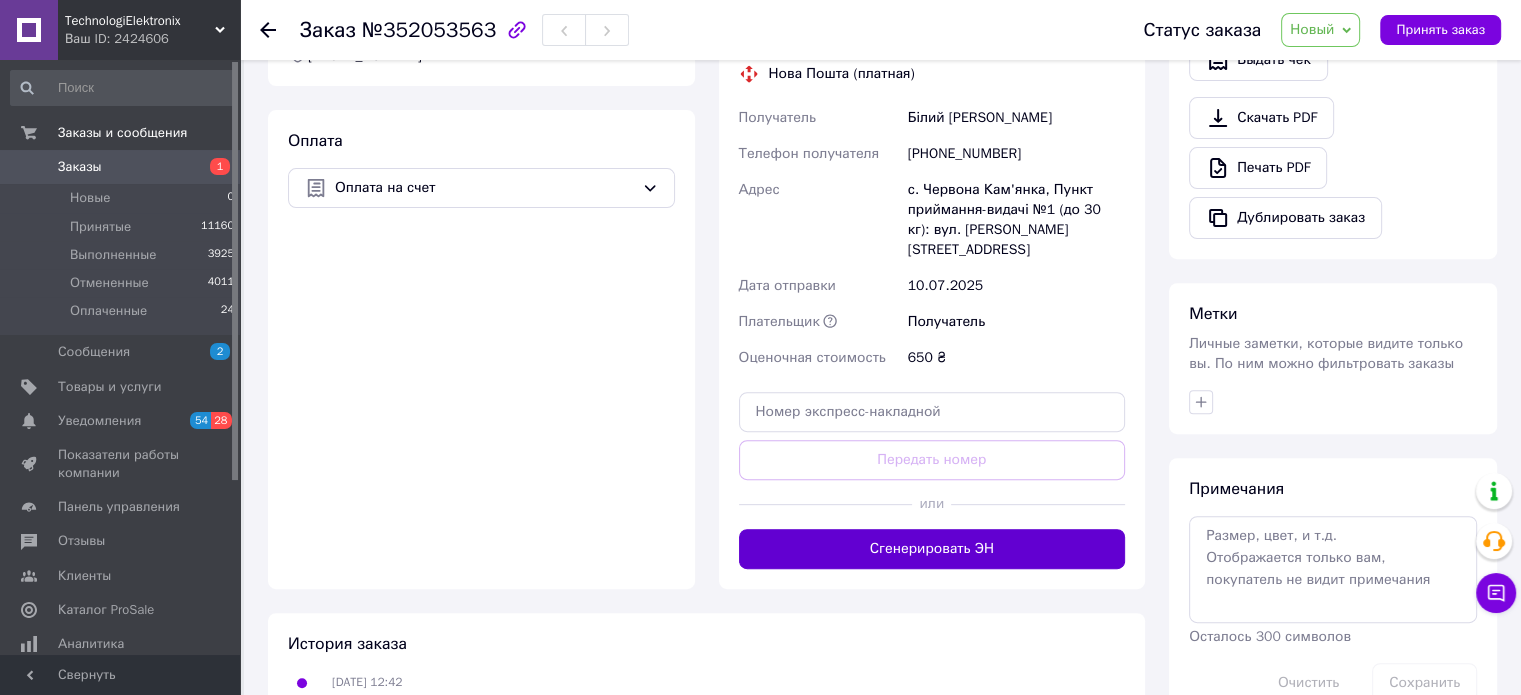 click on "Сгенерировать ЭН" at bounding box center [932, 549] 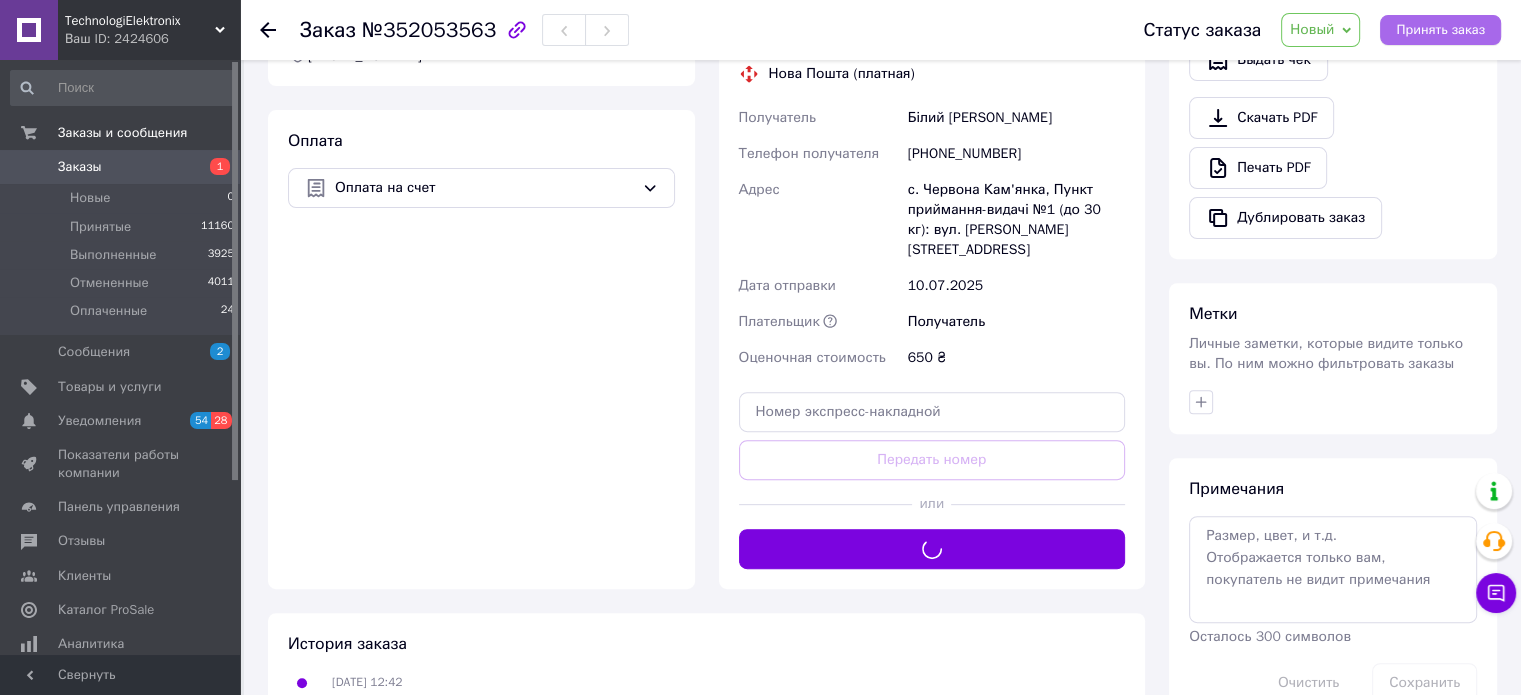 click on "Принять заказ" at bounding box center (1440, 30) 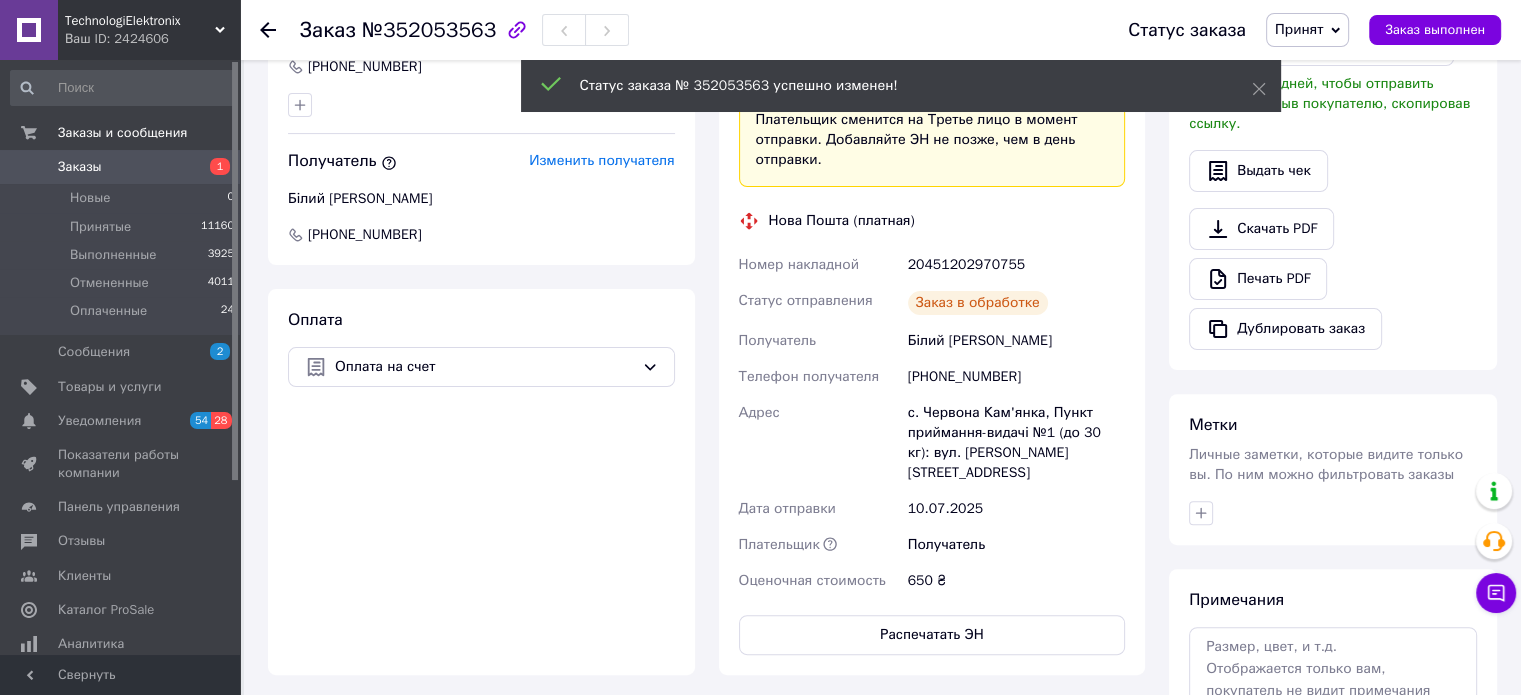 scroll, scrollTop: 541, scrollLeft: 0, axis: vertical 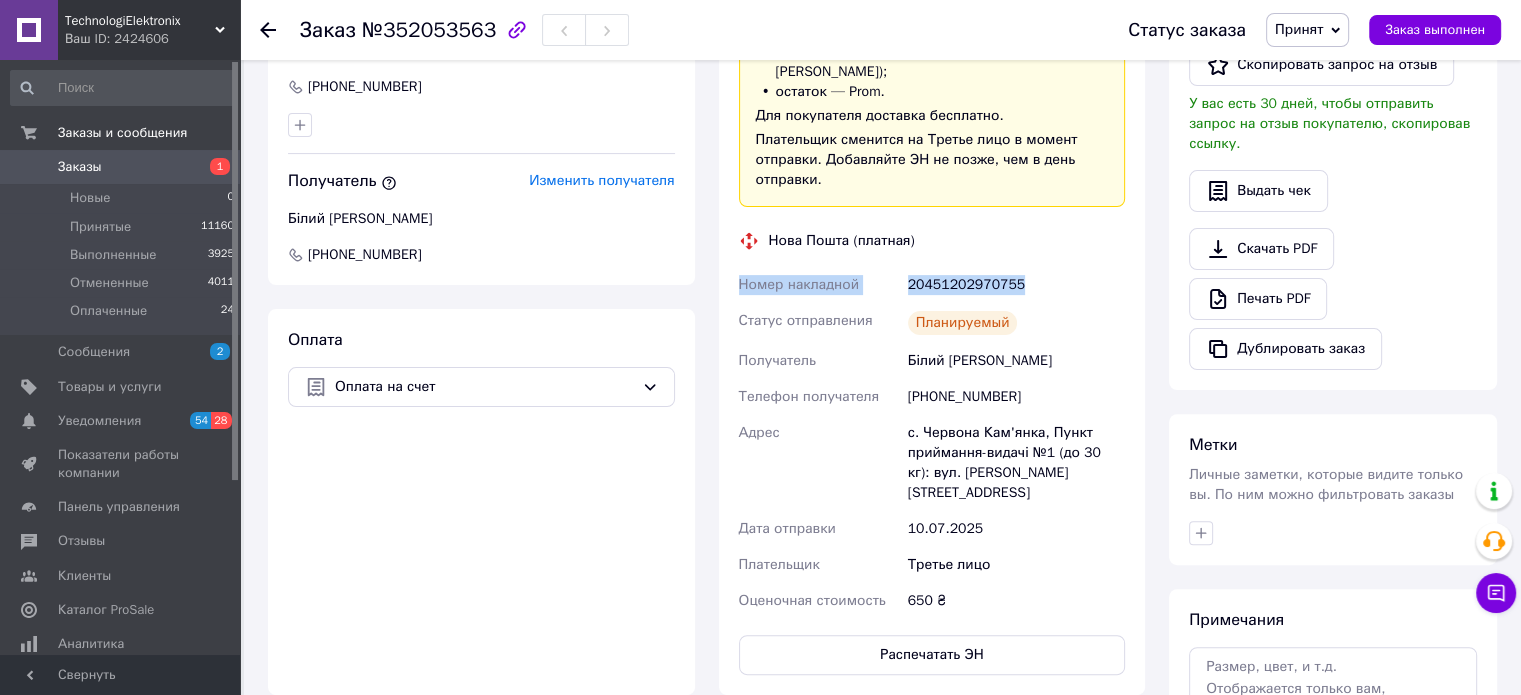 drag, startPoint x: 738, startPoint y: 263, endPoint x: 1052, endPoint y: 249, distance: 314.31195 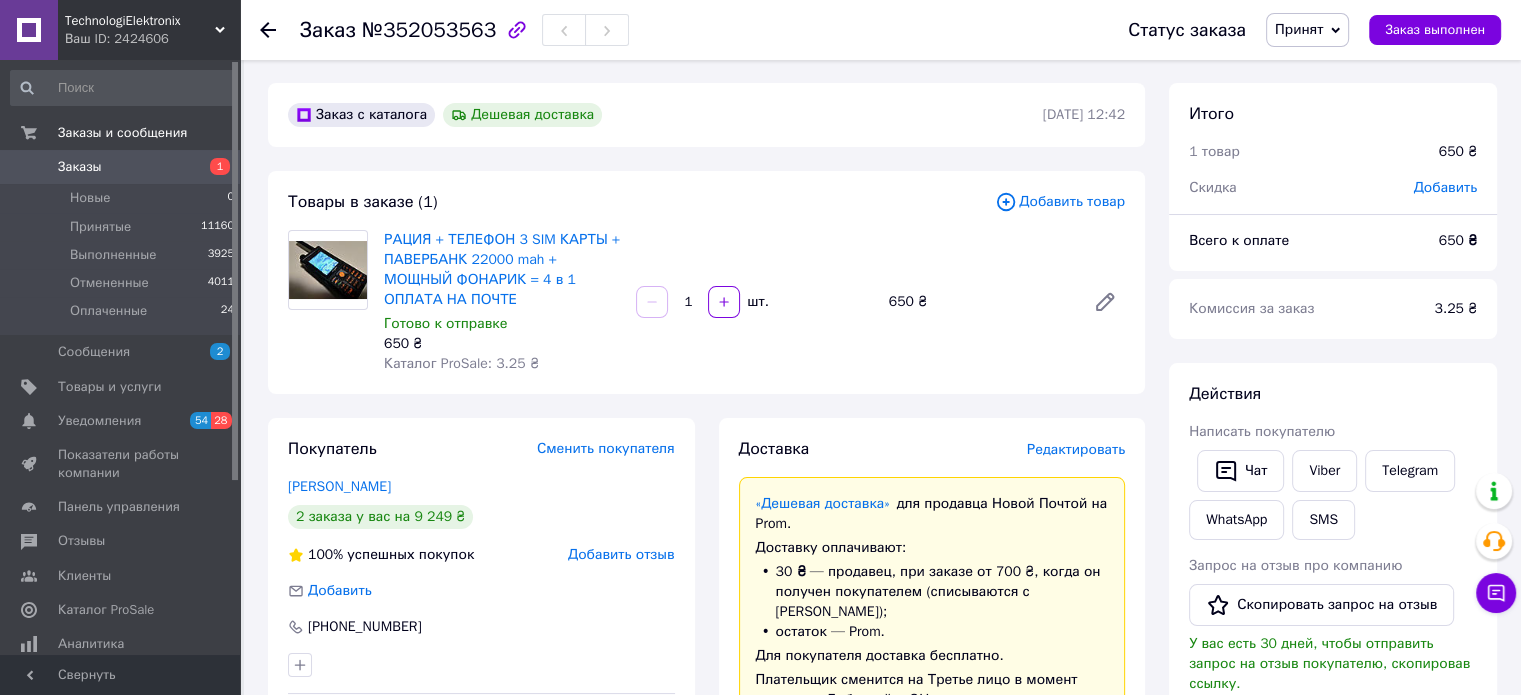 scroll, scrollTop: 0, scrollLeft: 0, axis: both 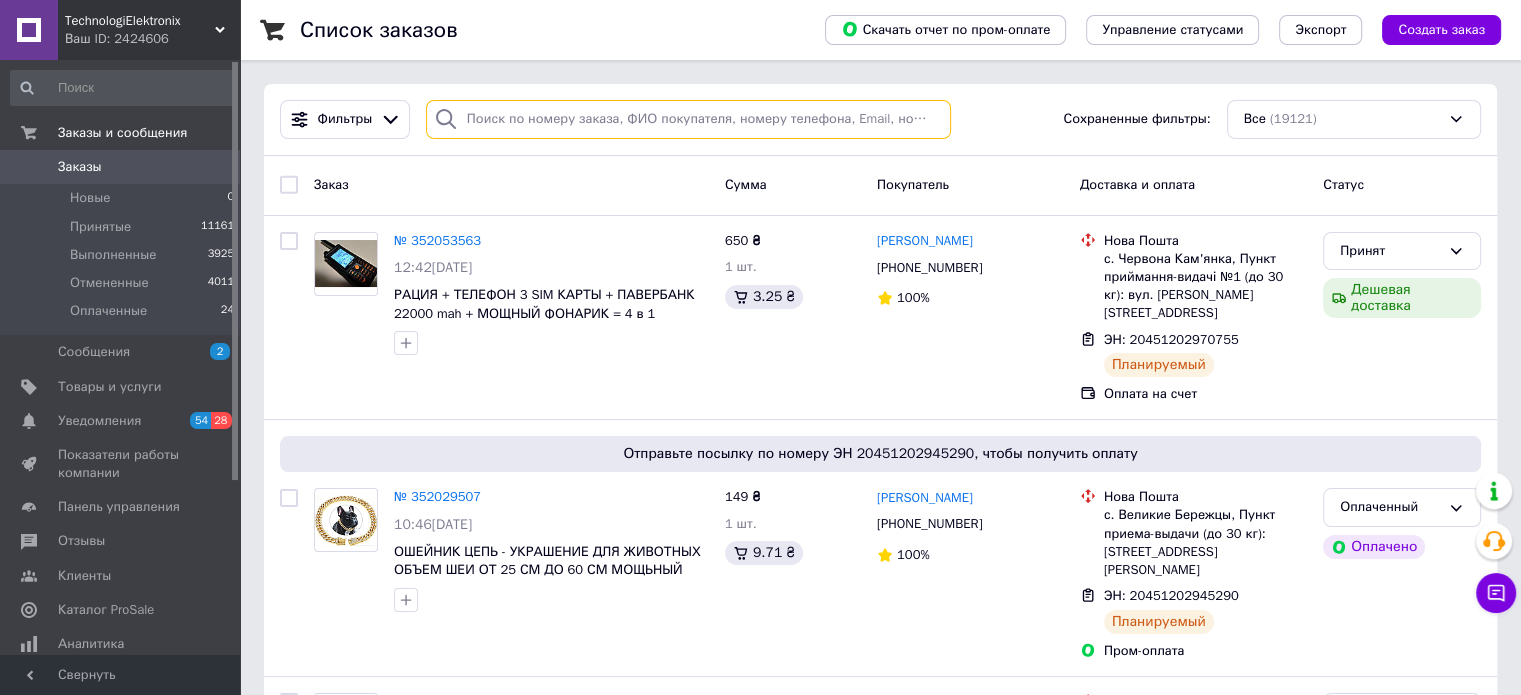 click at bounding box center (688, 119) 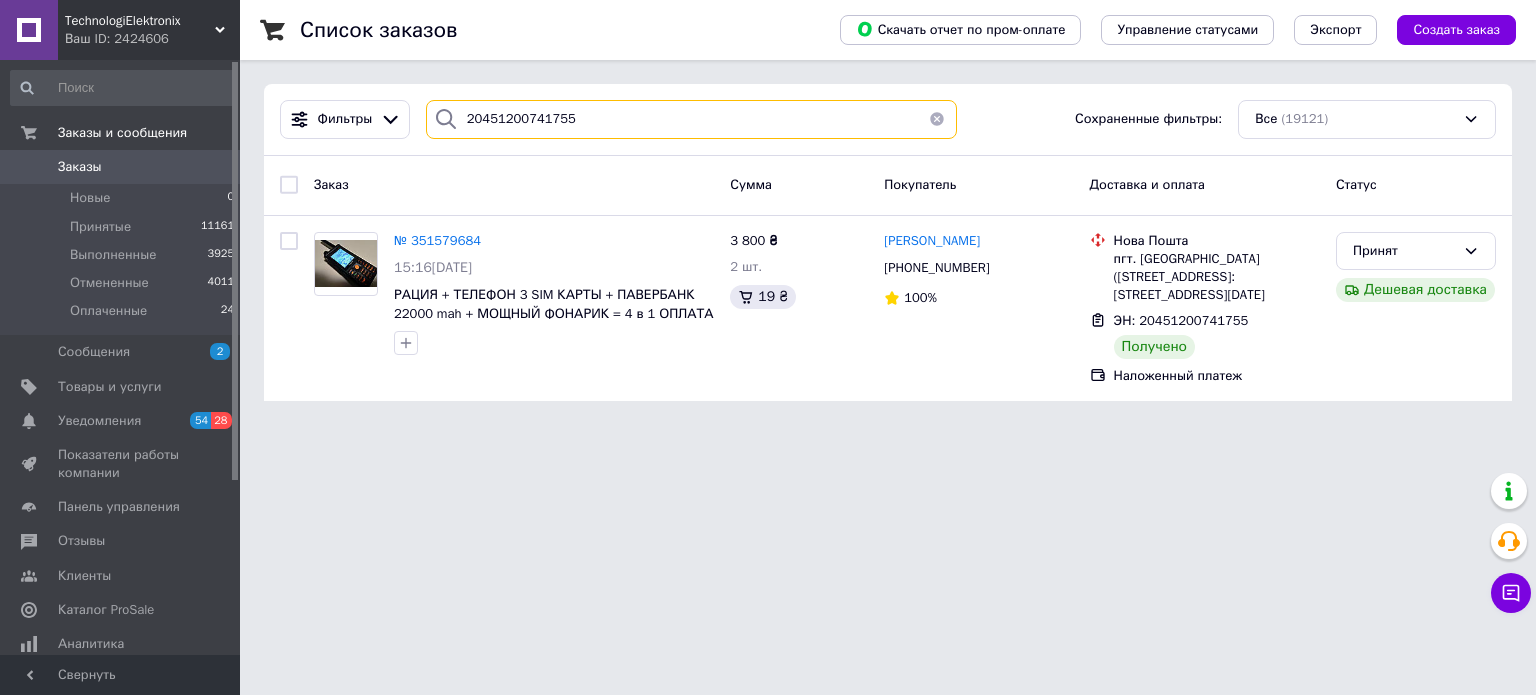 type on "20451200741755" 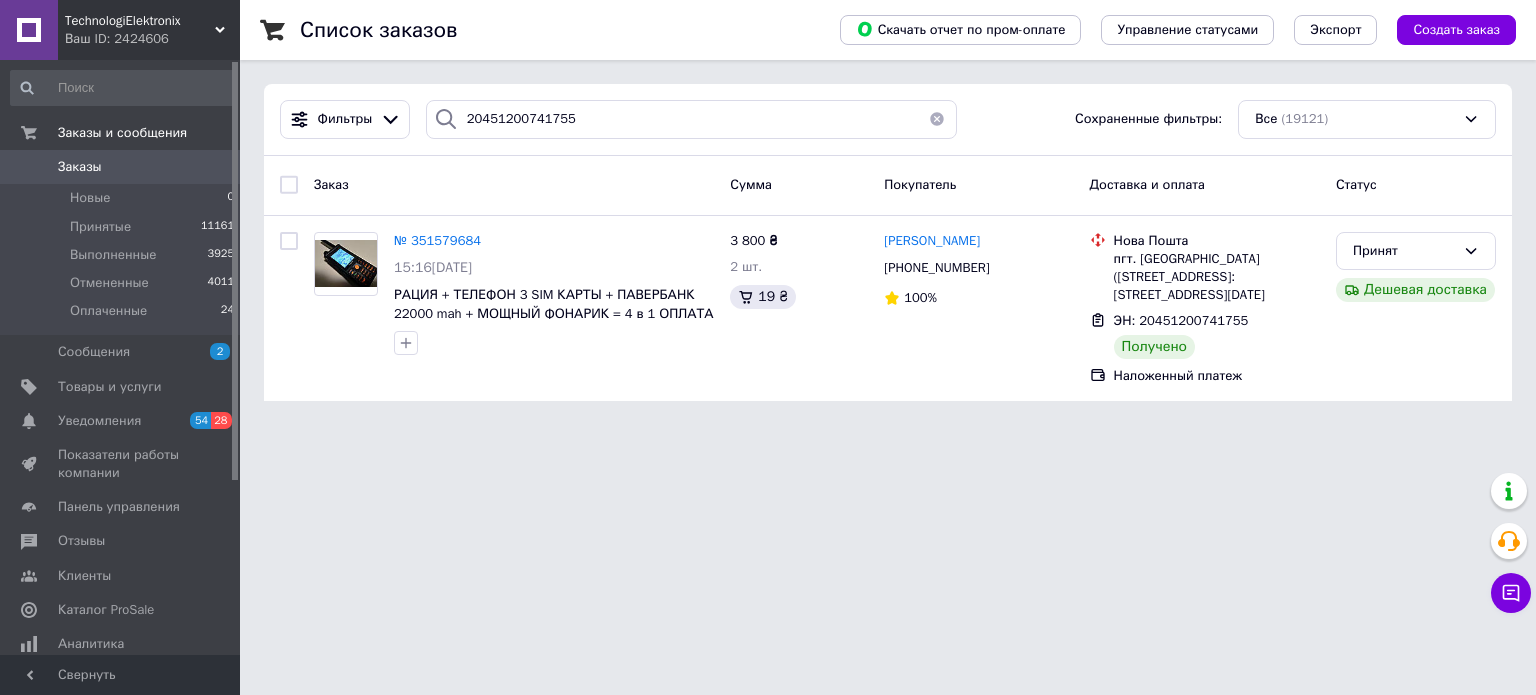 click at bounding box center [937, 119] 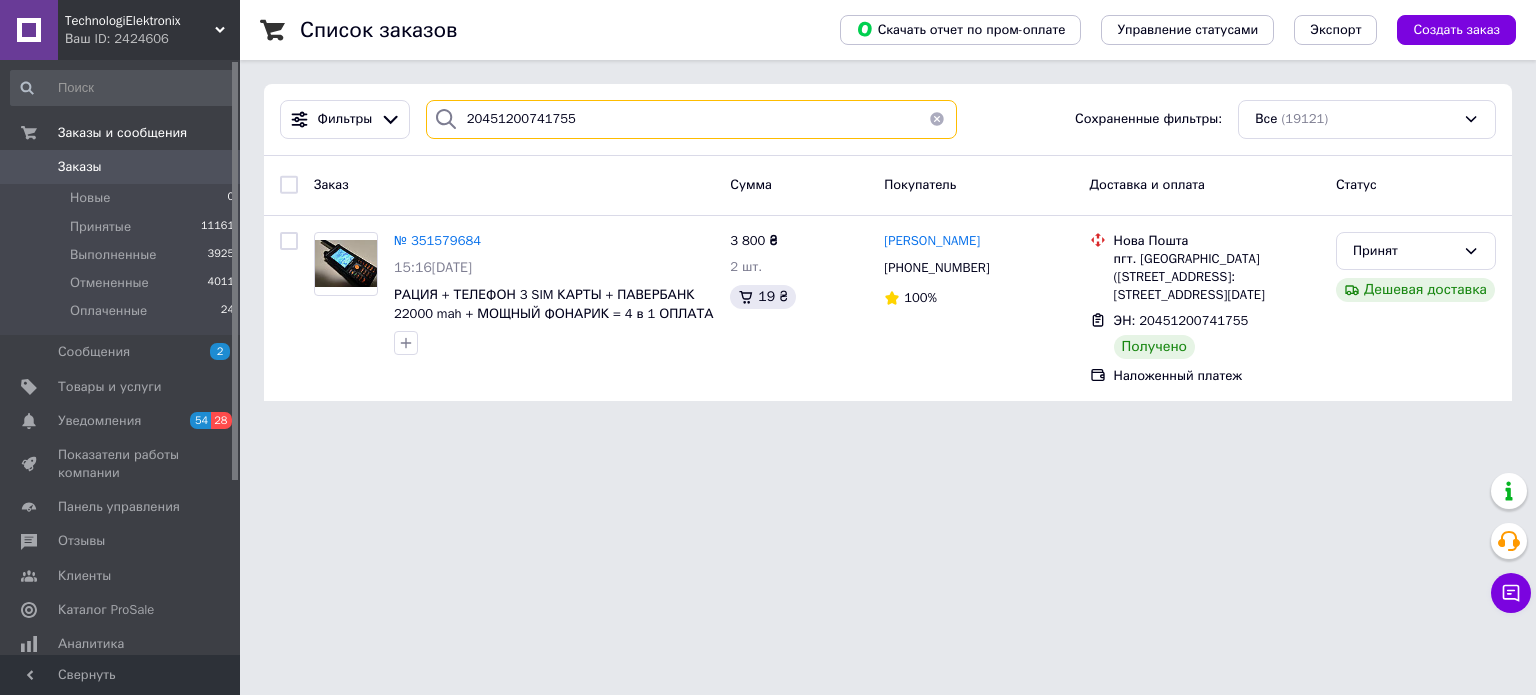 type 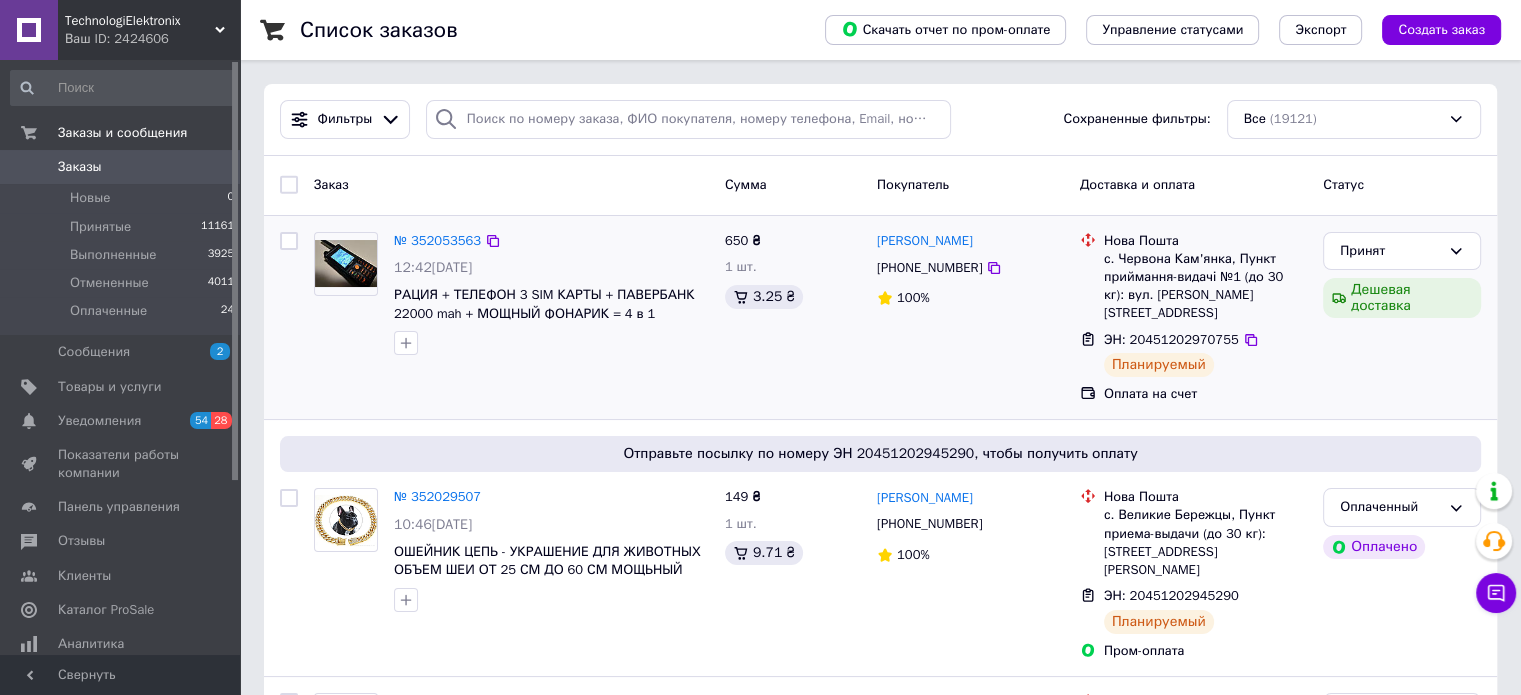 click on "Игорь Мітюков +380631906194 100%" at bounding box center [970, 318] 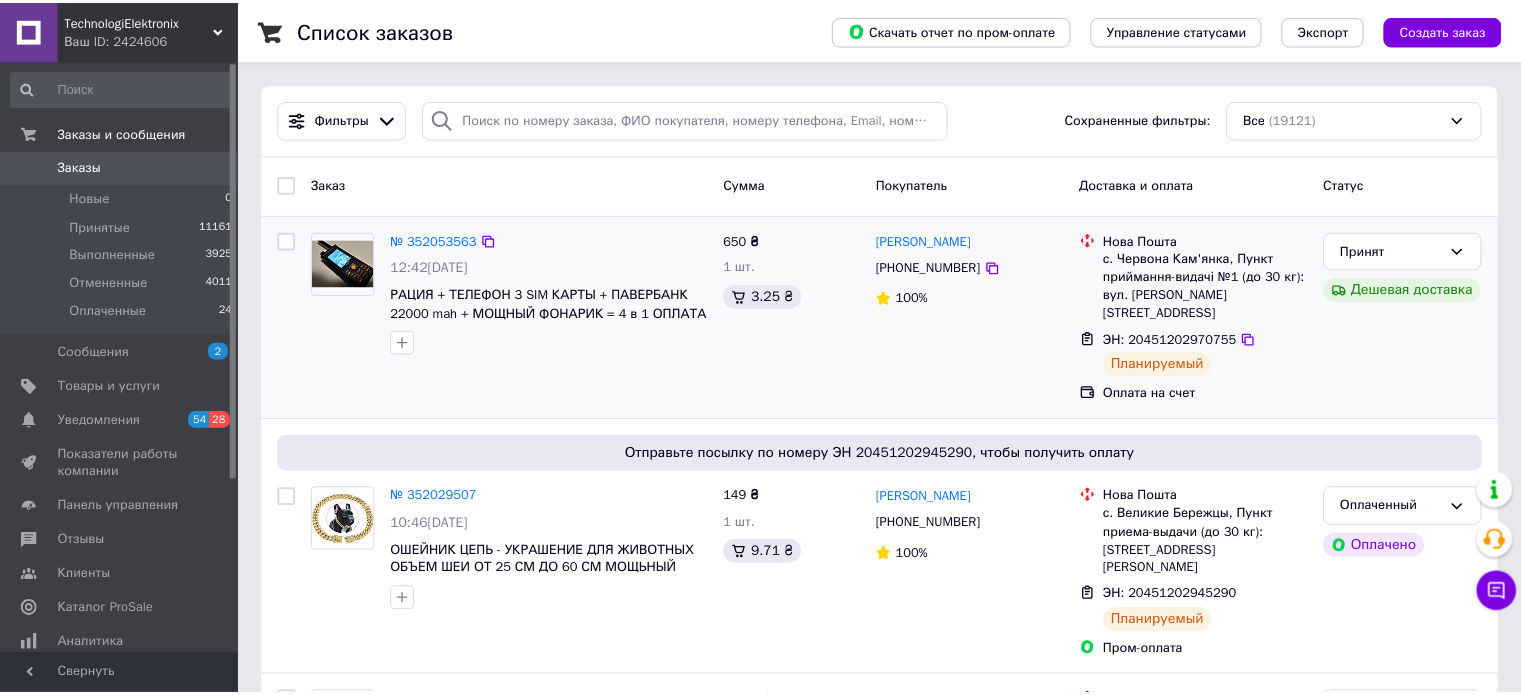 scroll, scrollTop: 0, scrollLeft: 0, axis: both 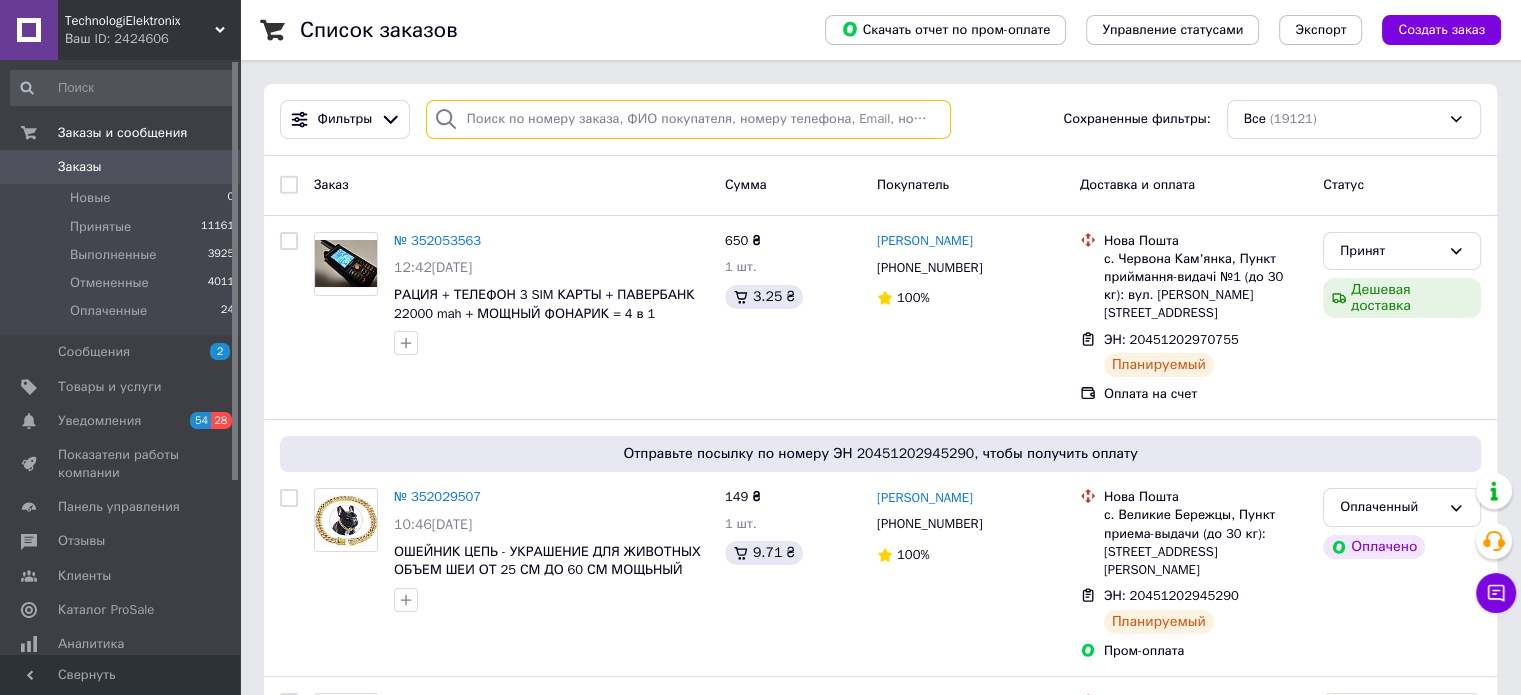 click at bounding box center (688, 119) 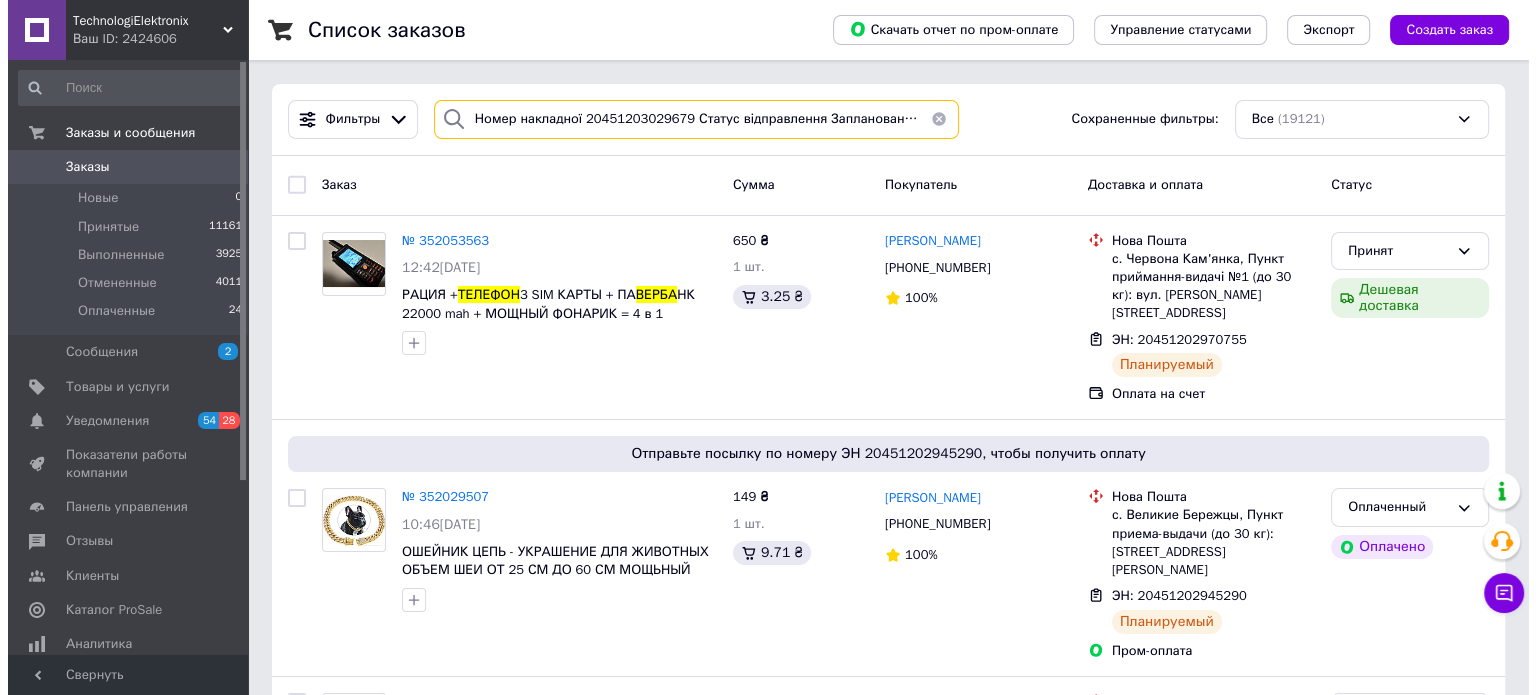 scroll, scrollTop: 0, scrollLeft: 733, axis: horizontal 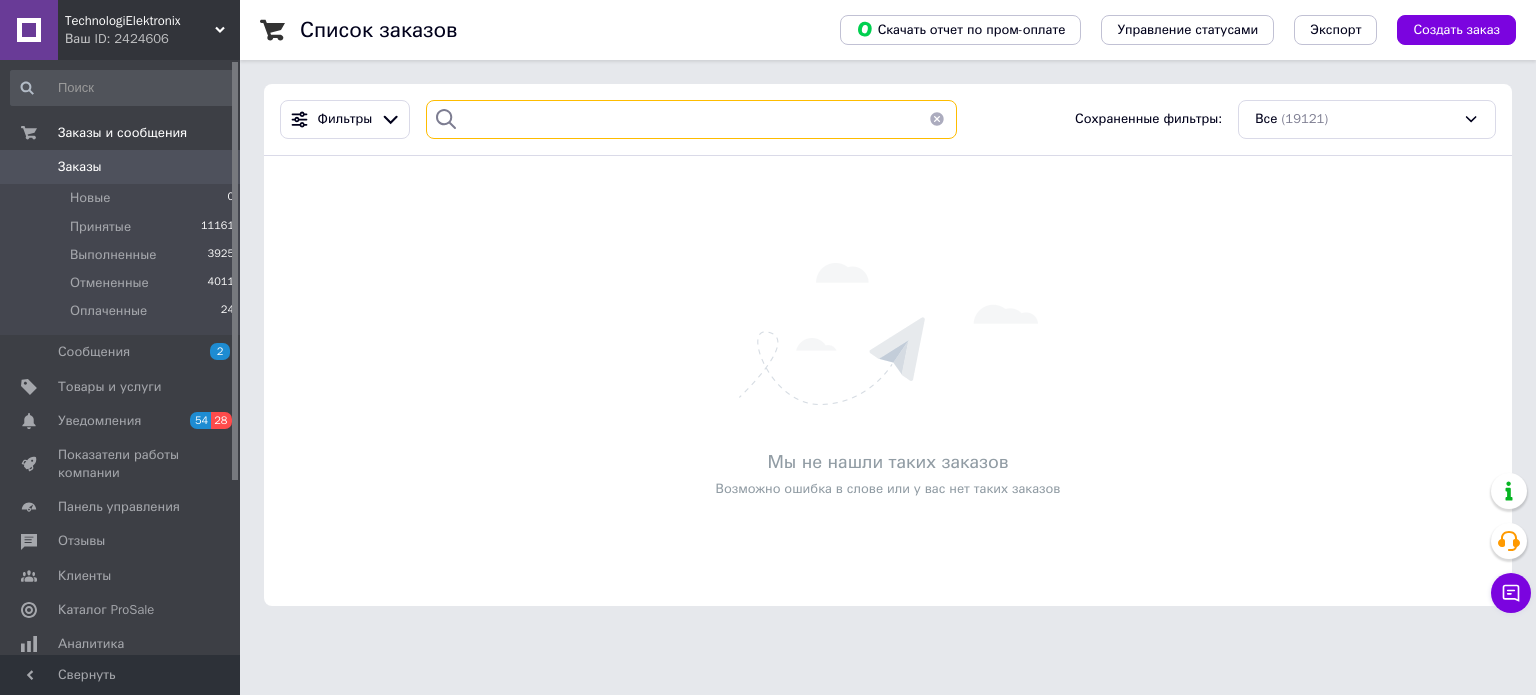 type on "Номер накладної 20451203029679 Статус відправлення Заплановано Отримувач Максименко Альона Телефон отримувача +380967216308 Адреса с. Верба (Рівненська обл.), №1: вул. Львівська, 33" 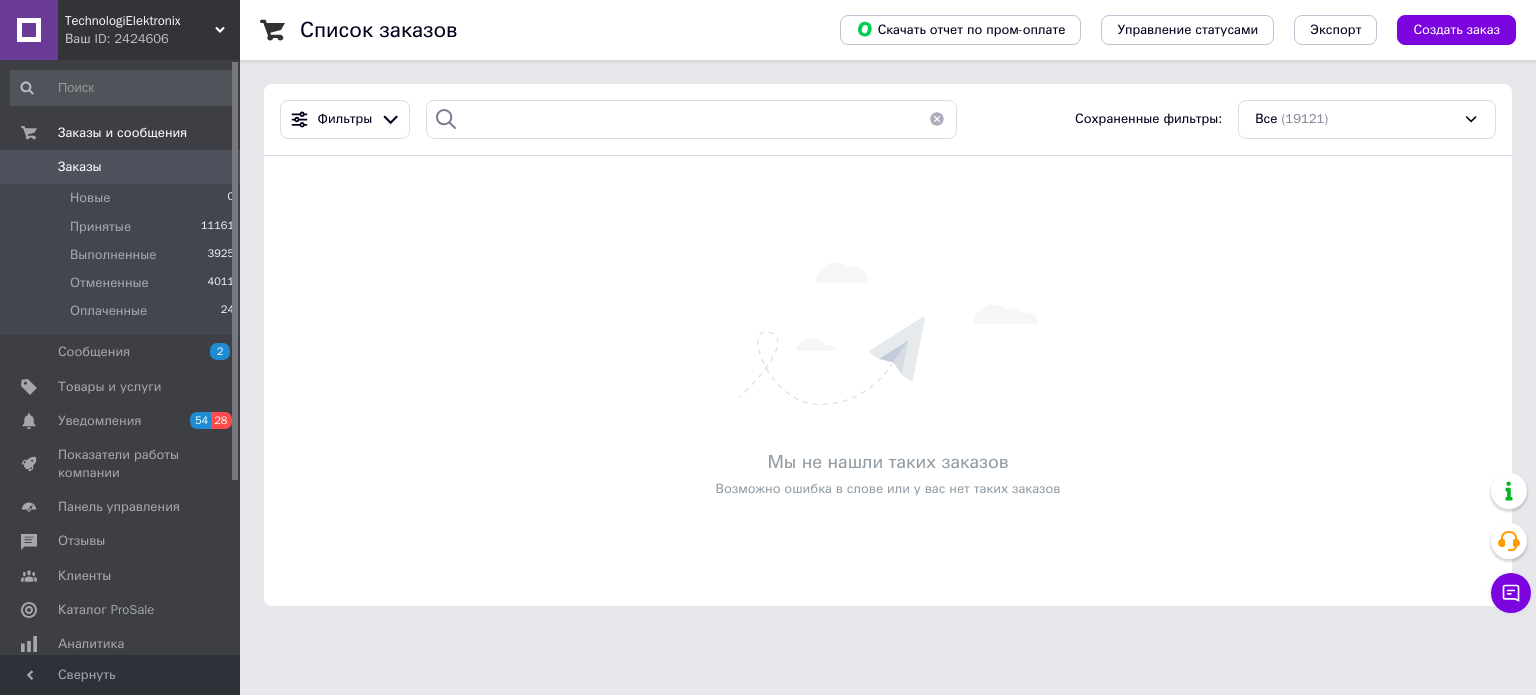 click at bounding box center [937, 119] 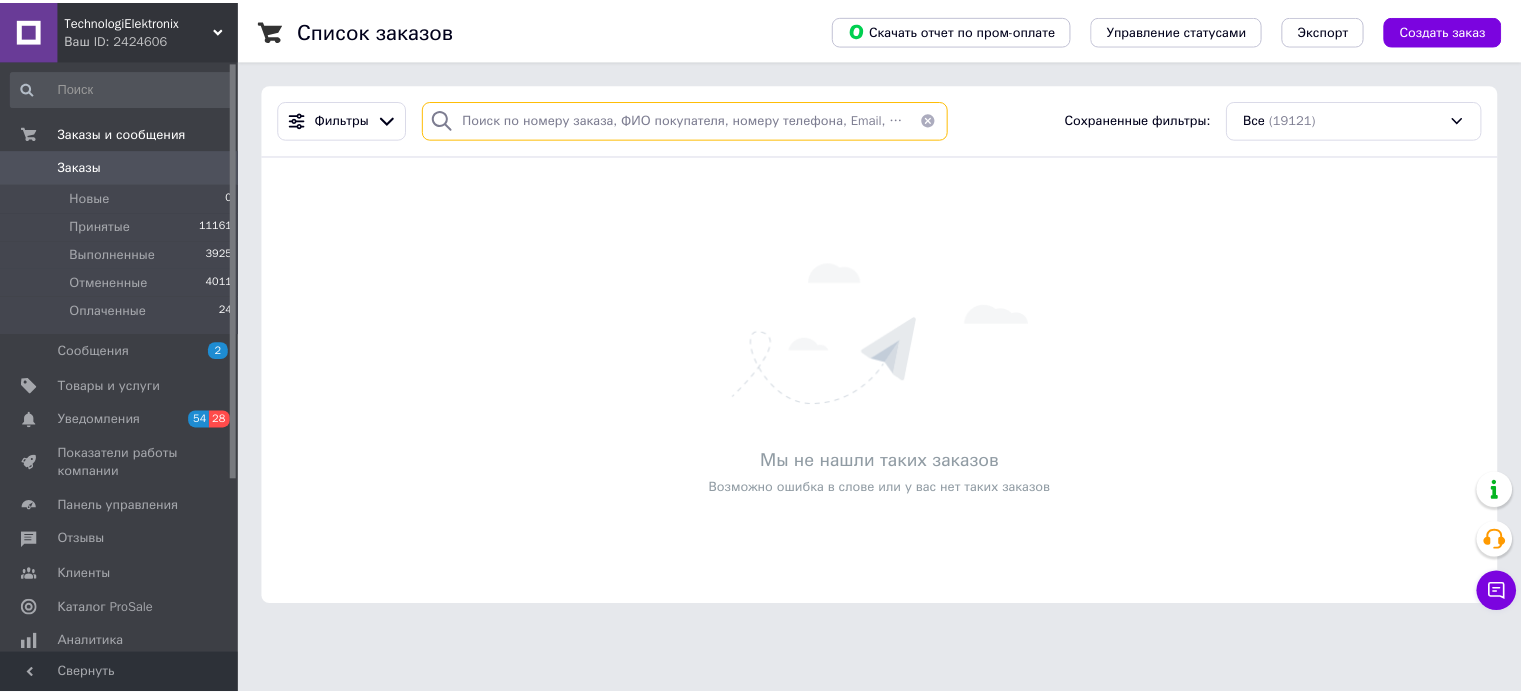 scroll, scrollTop: 0, scrollLeft: 0, axis: both 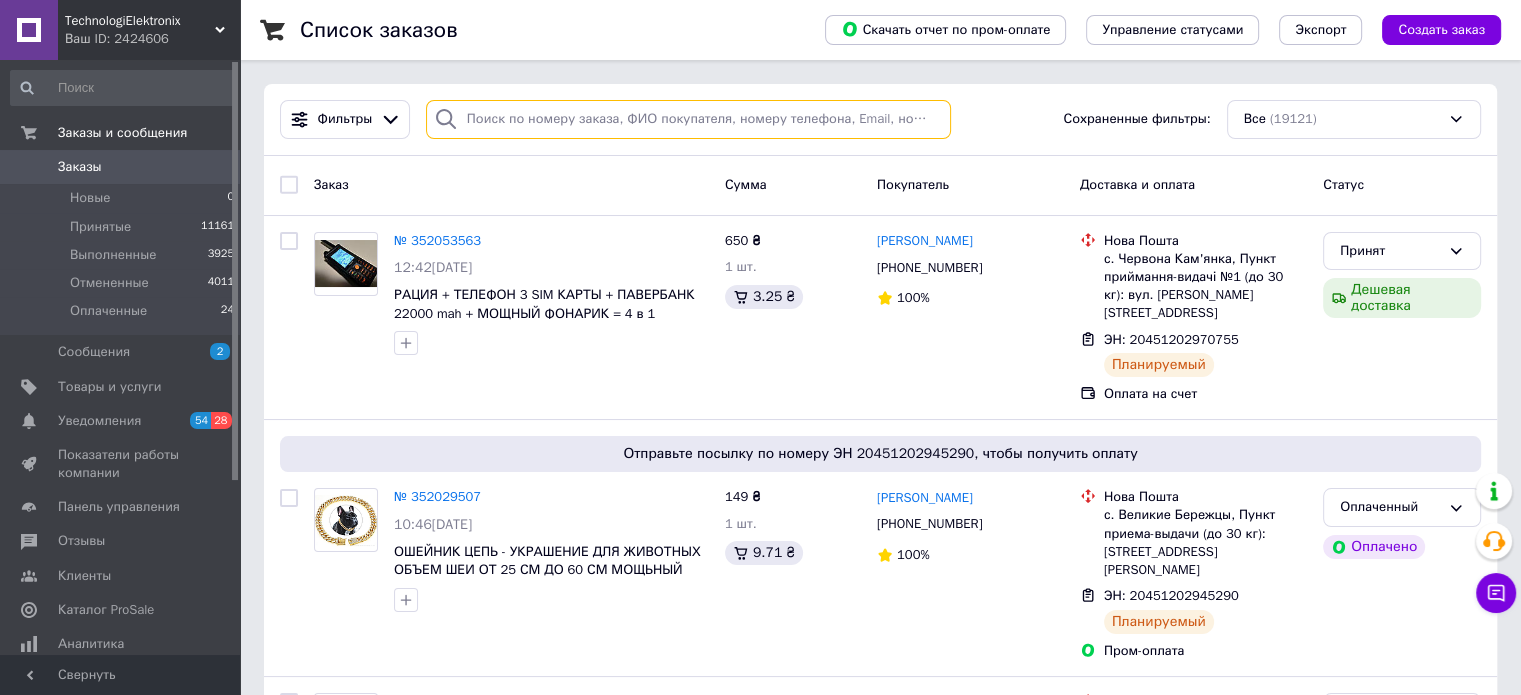type on "Номер накладної 20451203029679 Статус відправлення Заплановано Отримувач Максименко Альона Телефон отримувача +380967216308 Адреса с. Верба (Рівненська обл.), №1: вул. Львівська, 33" 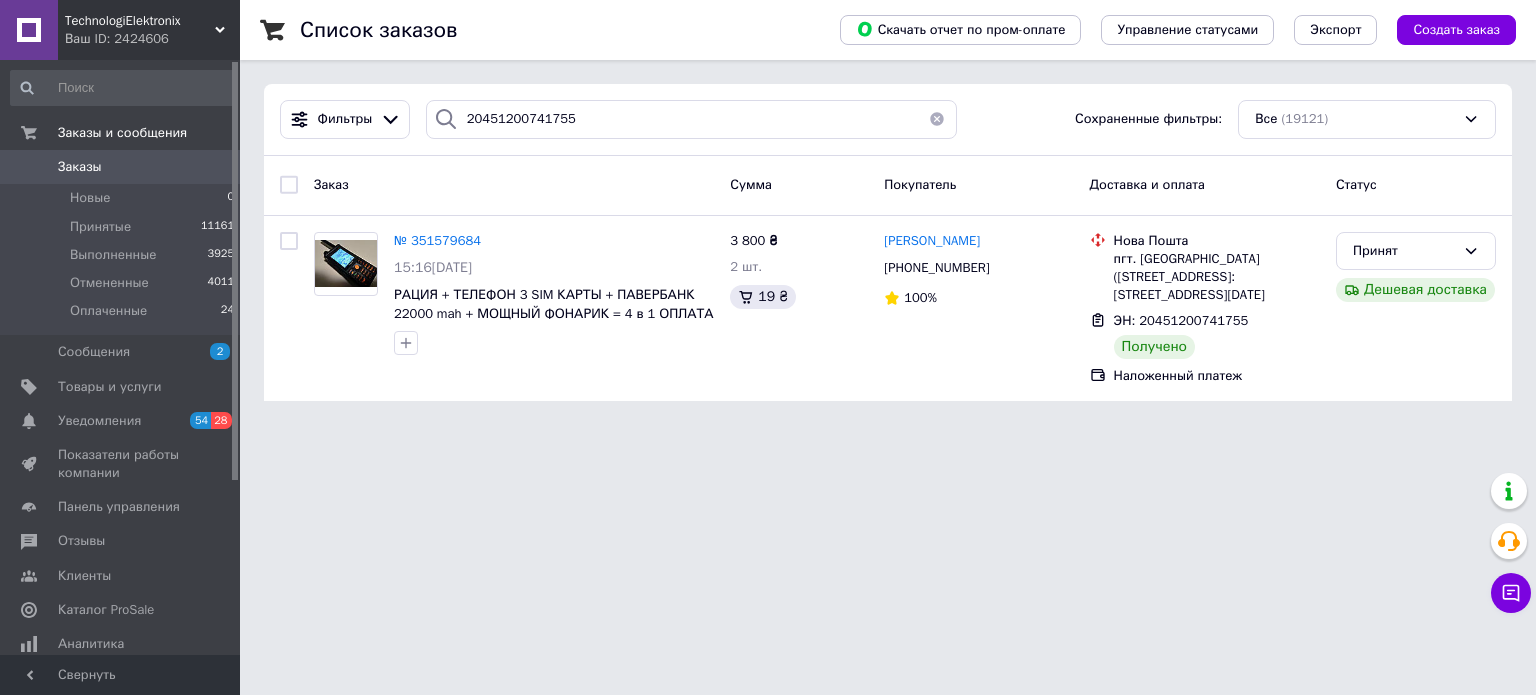click at bounding box center (937, 119) 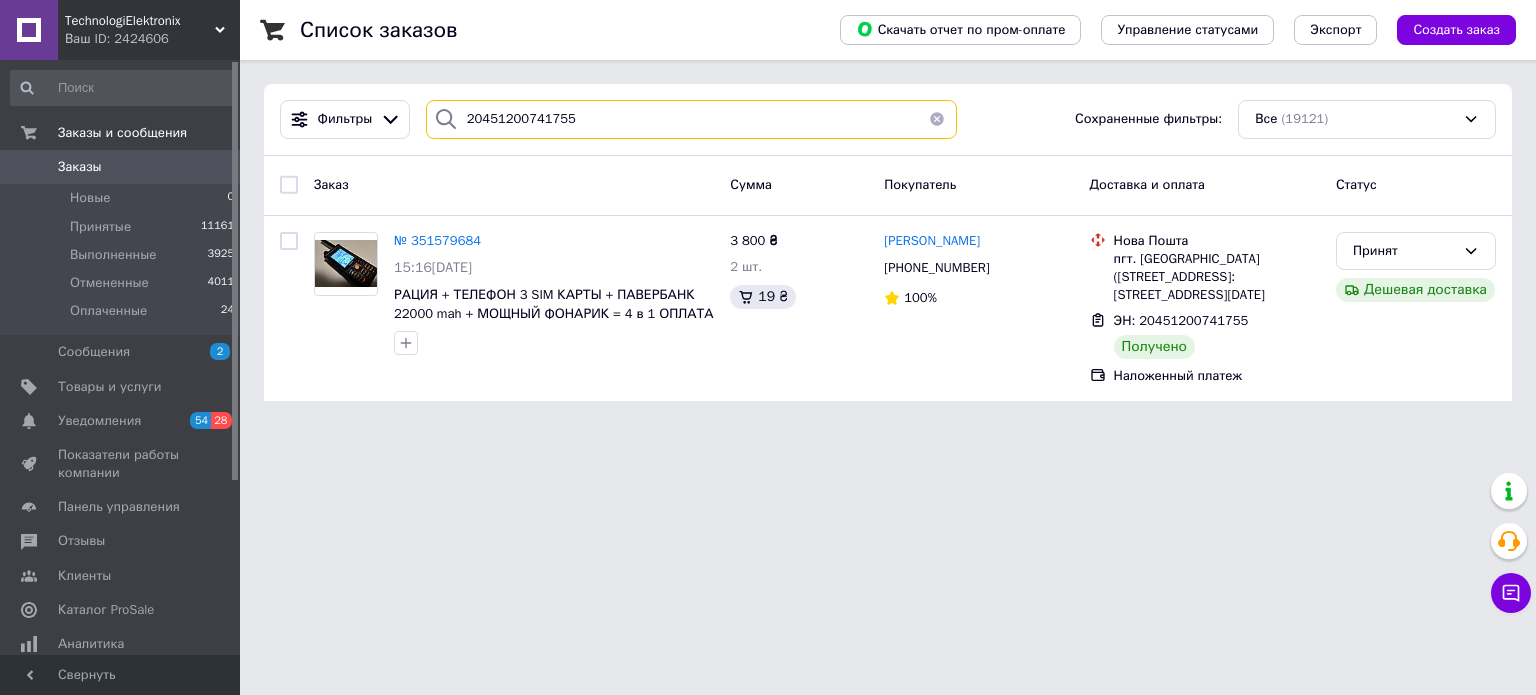 type 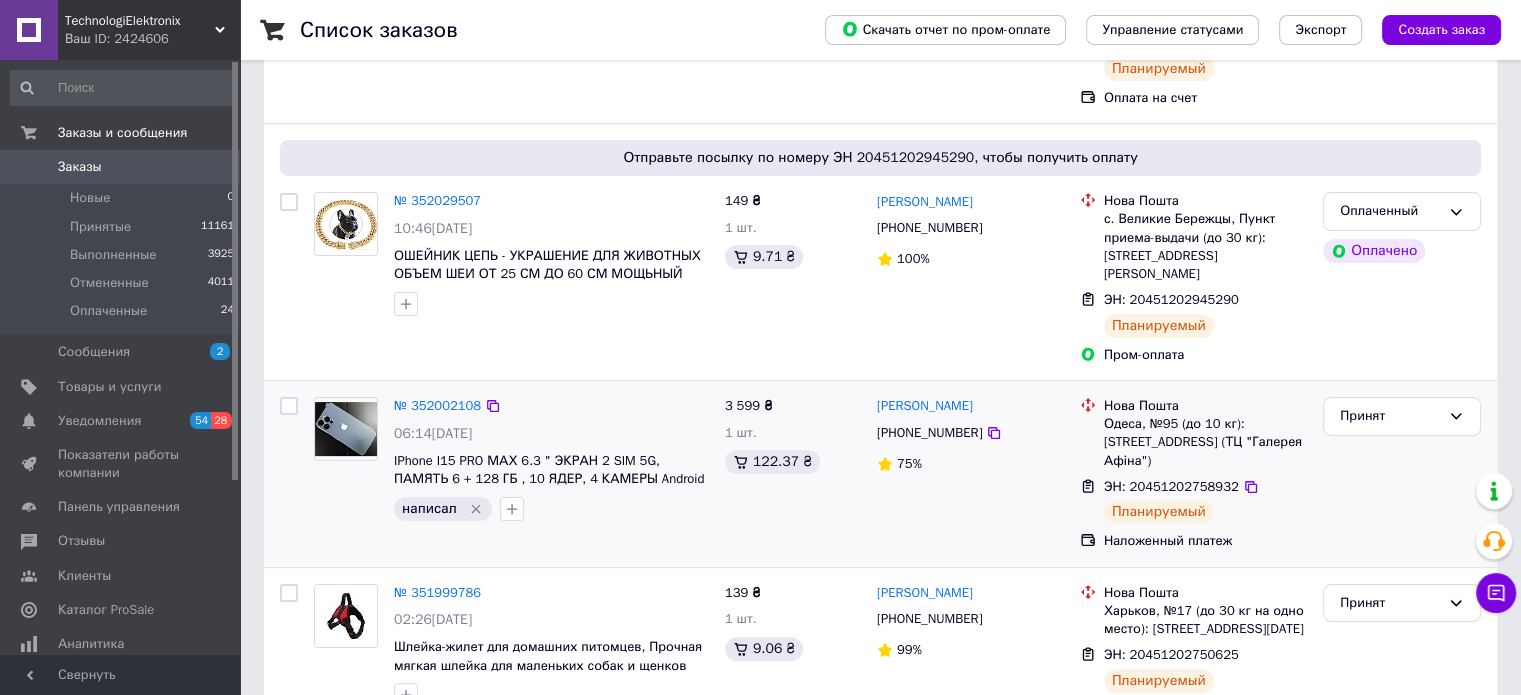 scroll, scrollTop: 300, scrollLeft: 0, axis: vertical 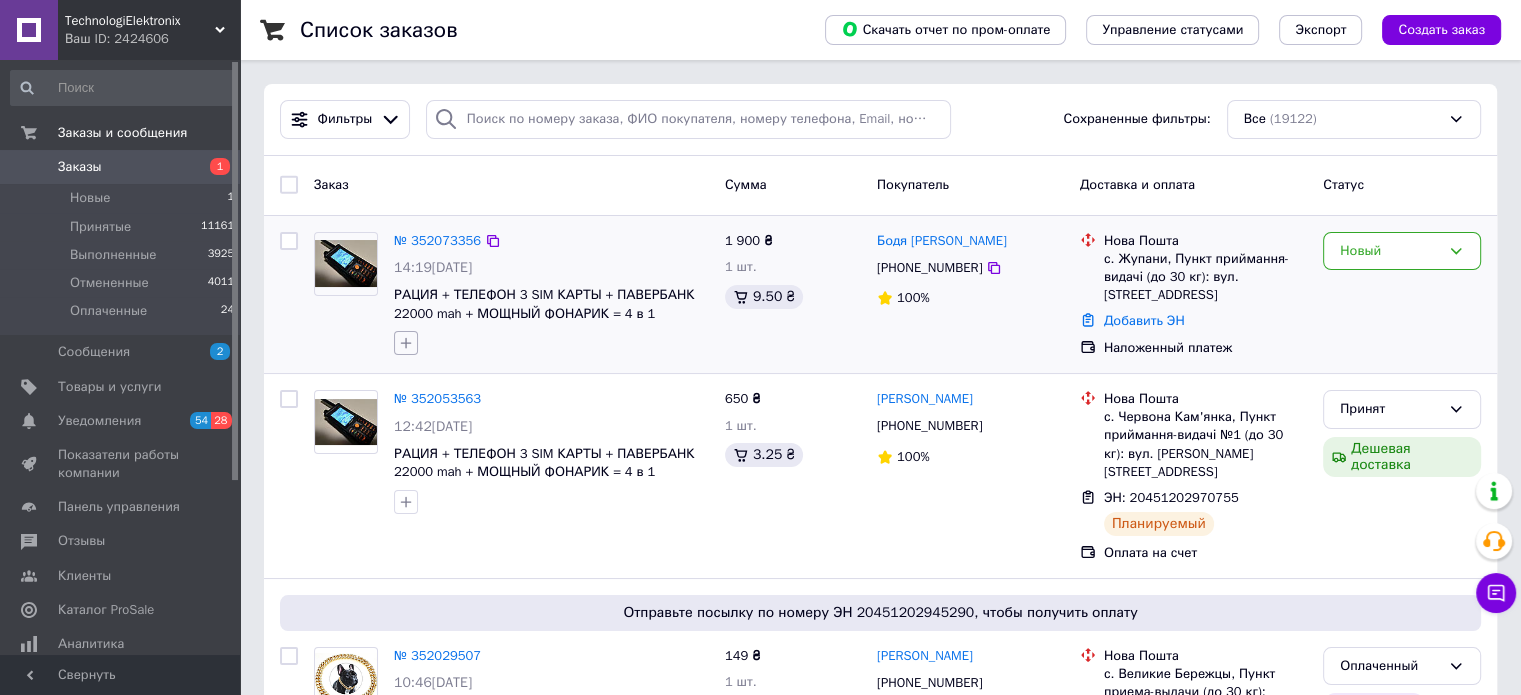 click 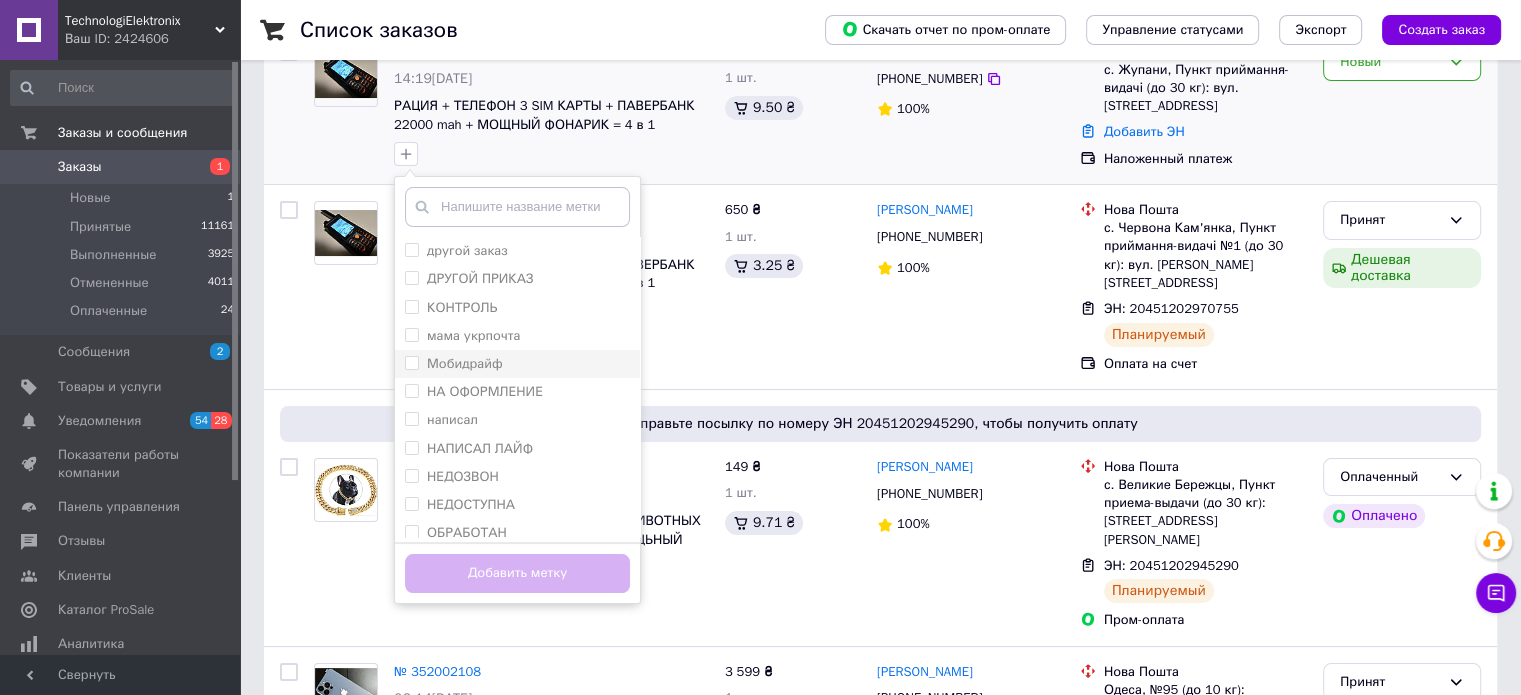 scroll, scrollTop: 200, scrollLeft: 0, axis: vertical 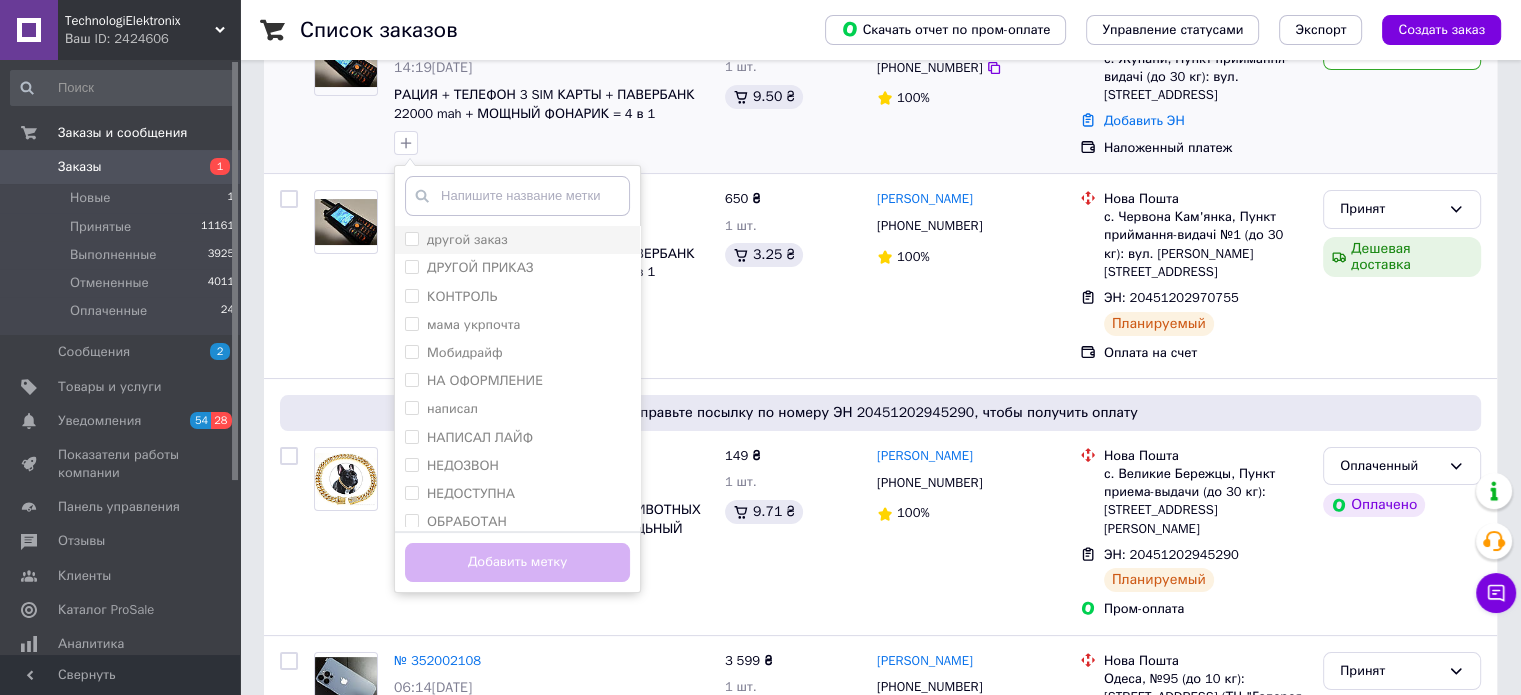 click on "другой заказ" at bounding box center [411, 238] 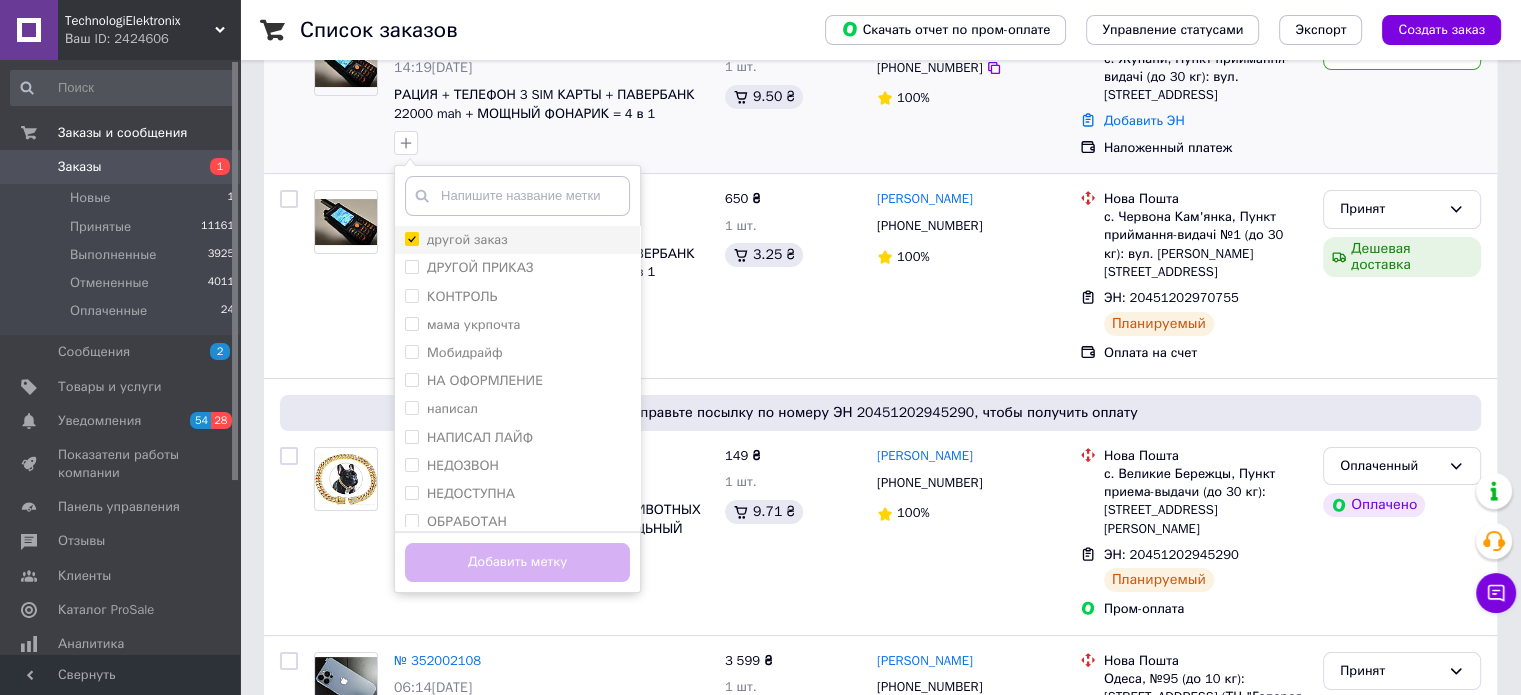 checkbox on "true" 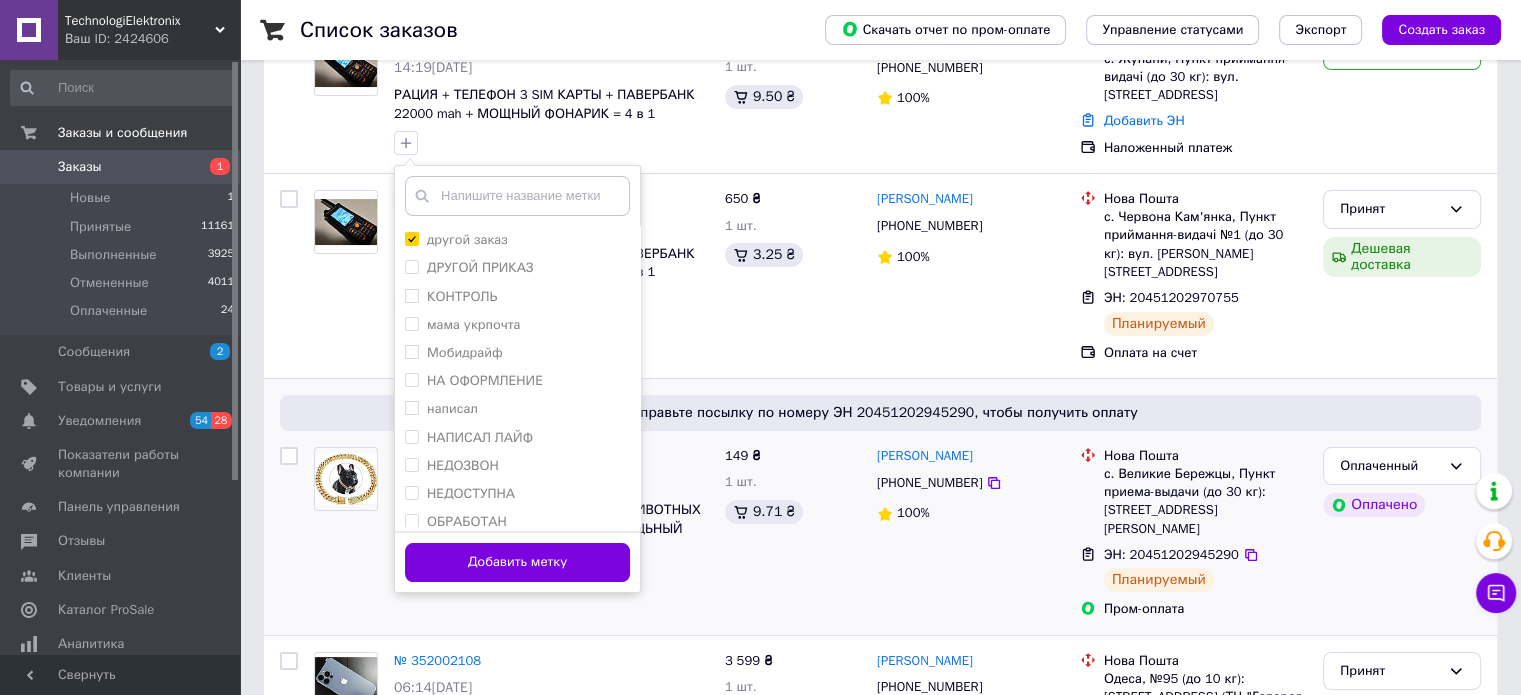 click on "Добавить метку" at bounding box center [517, 562] 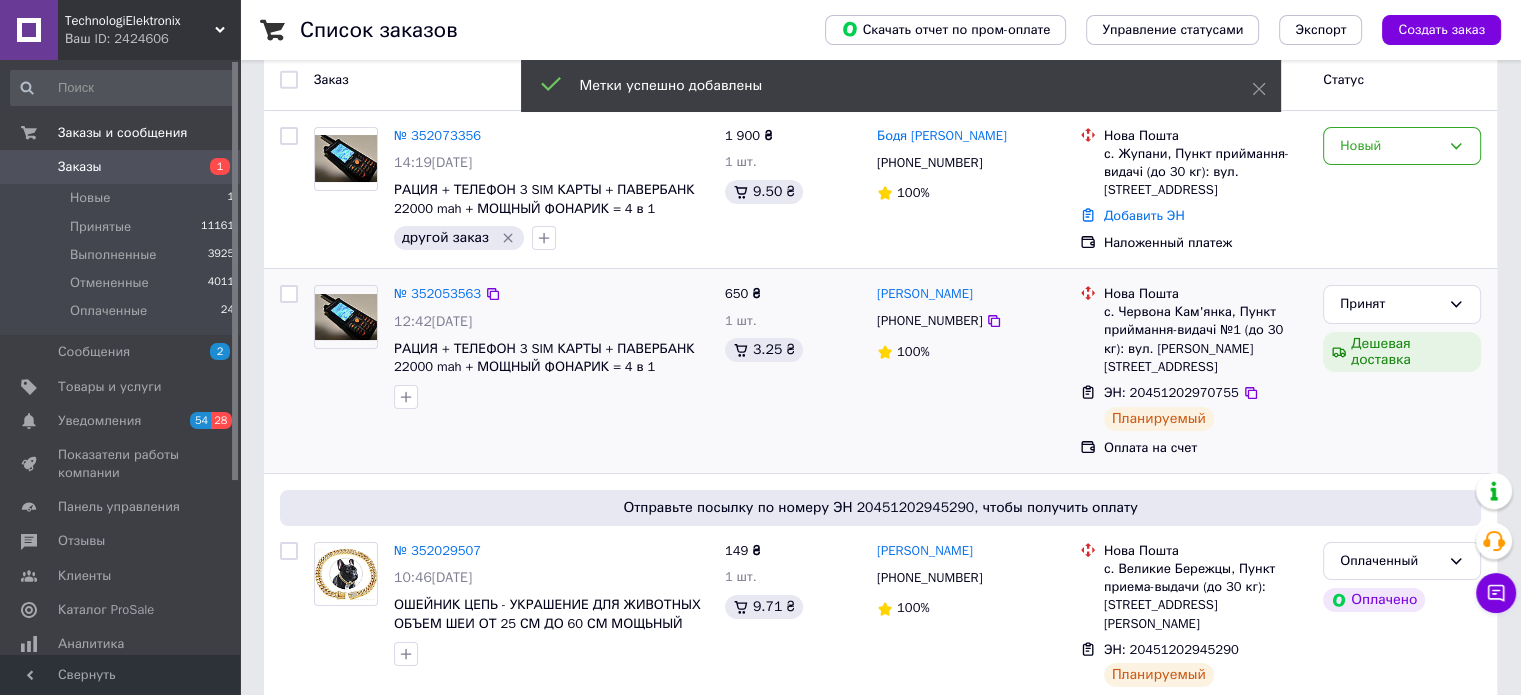 scroll, scrollTop: 0, scrollLeft: 0, axis: both 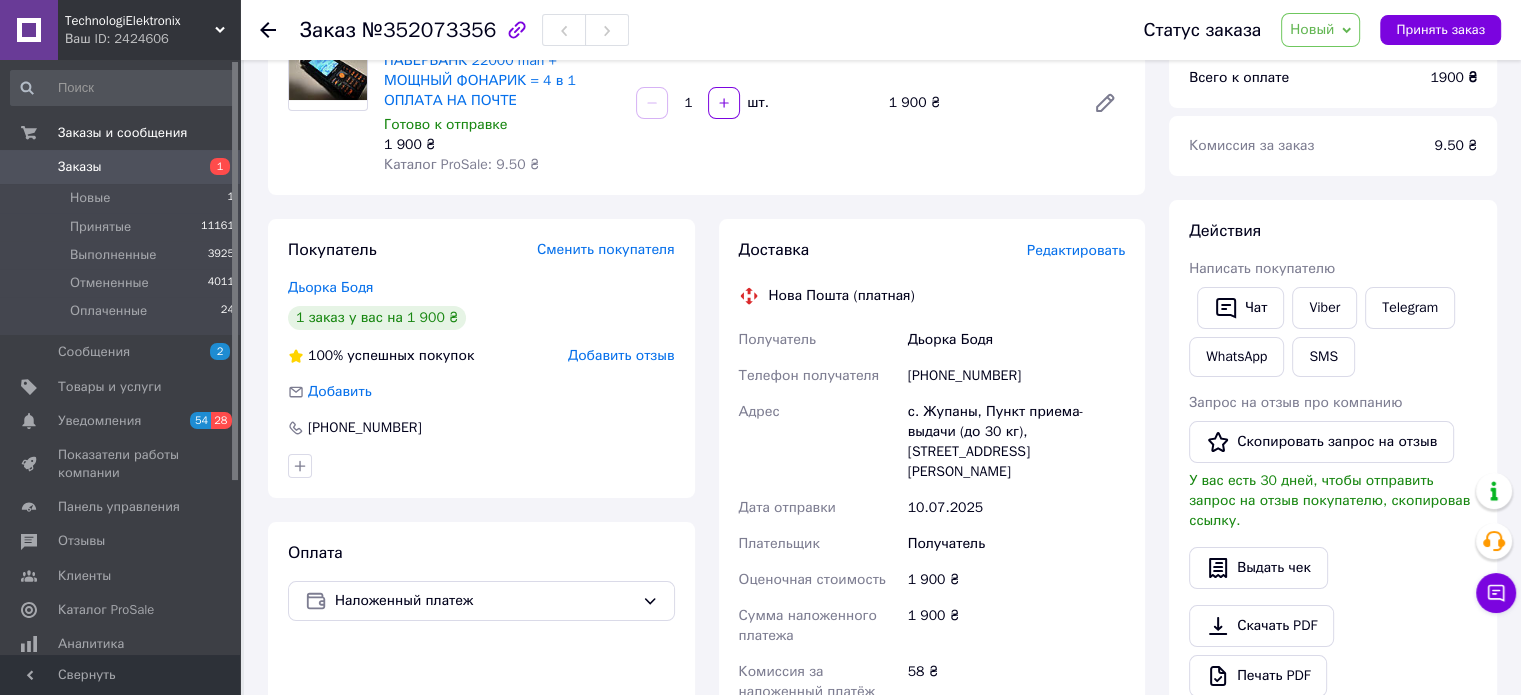 click on "Редактировать" at bounding box center (1076, 250) 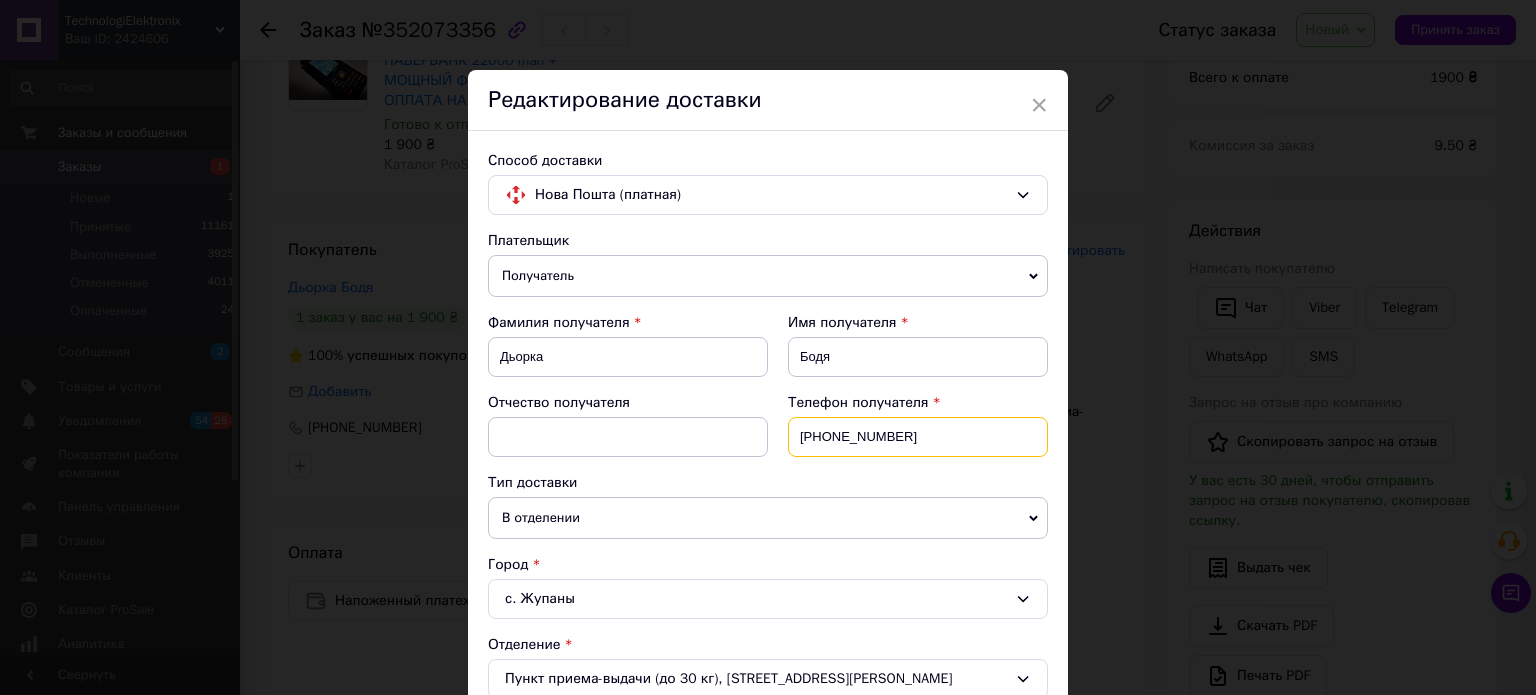 drag, startPoint x: 924, startPoint y: 434, endPoint x: 802, endPoint y: 443, distance: 122.33152 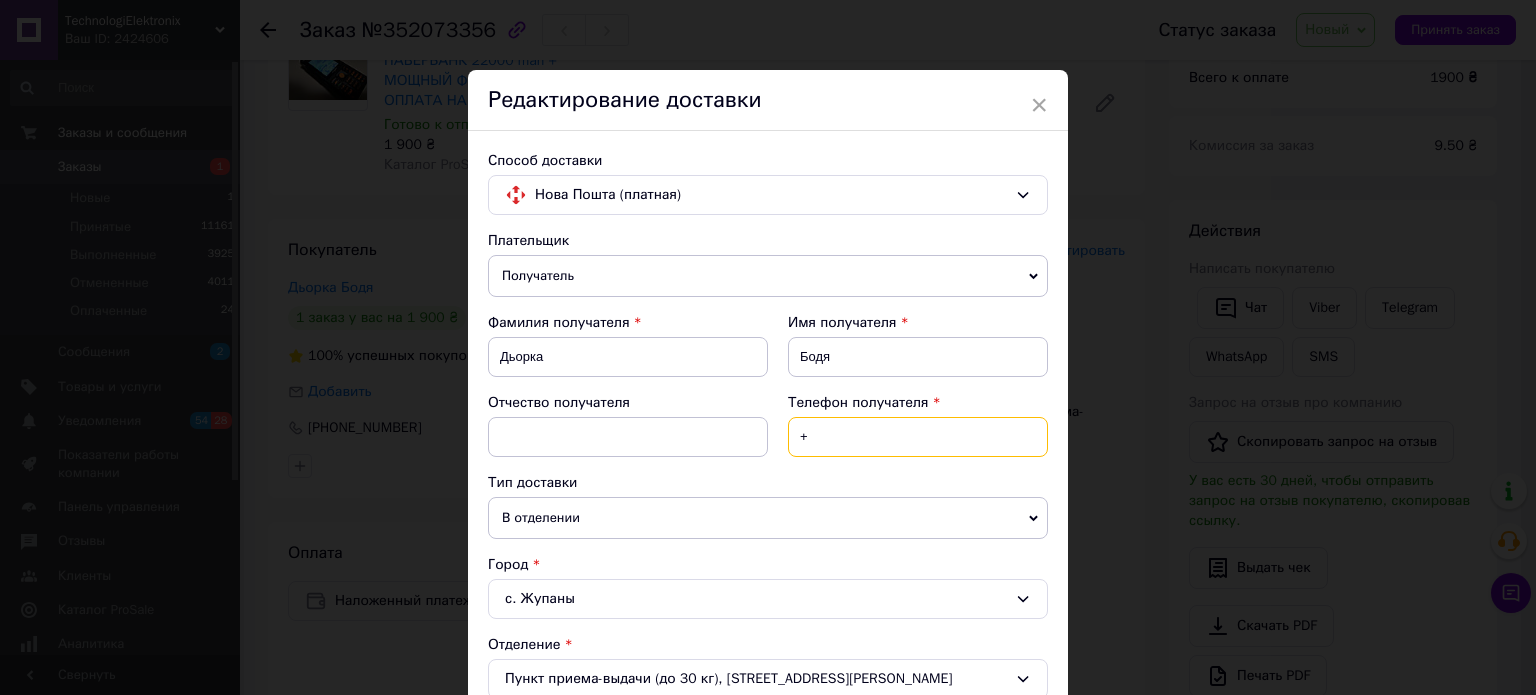 paste on "380960284703" 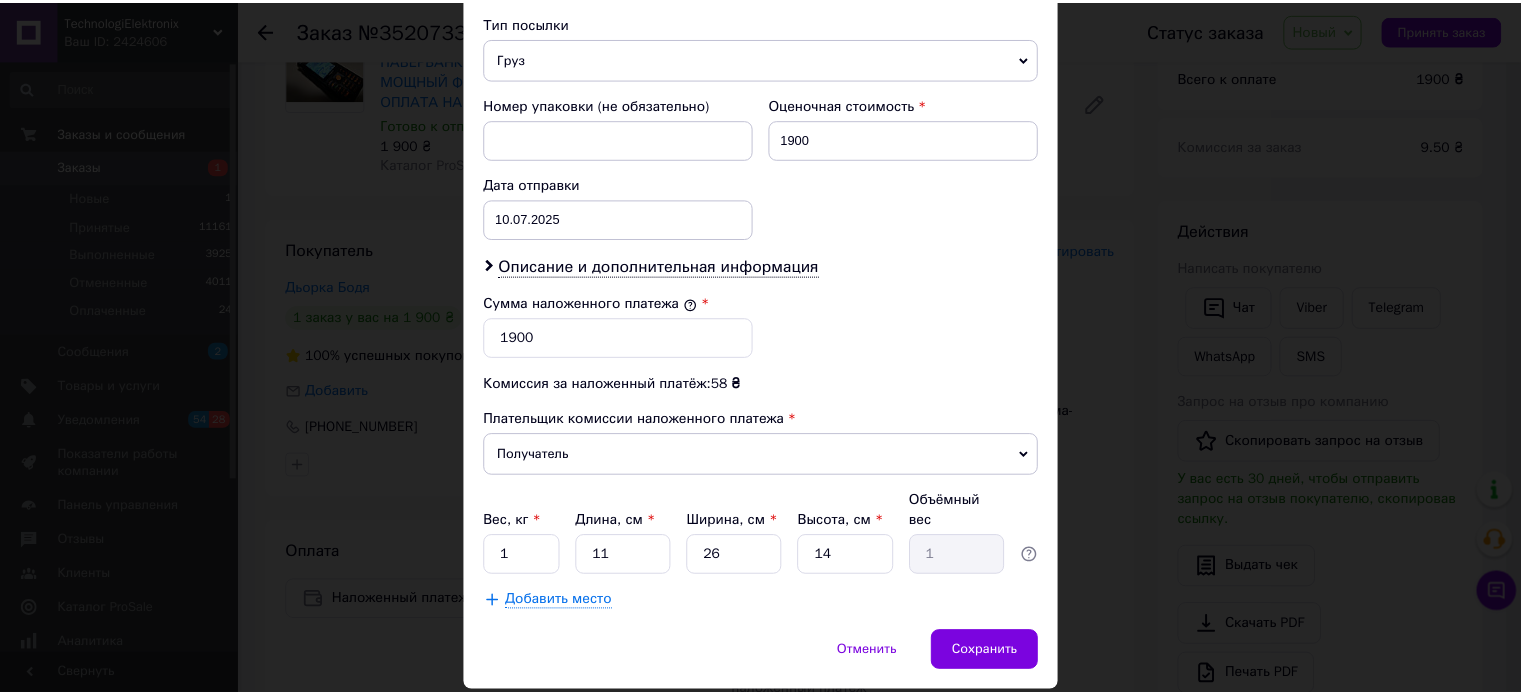 scroll, scrollTop: 824, scrollLeft: 0, axis: vertical 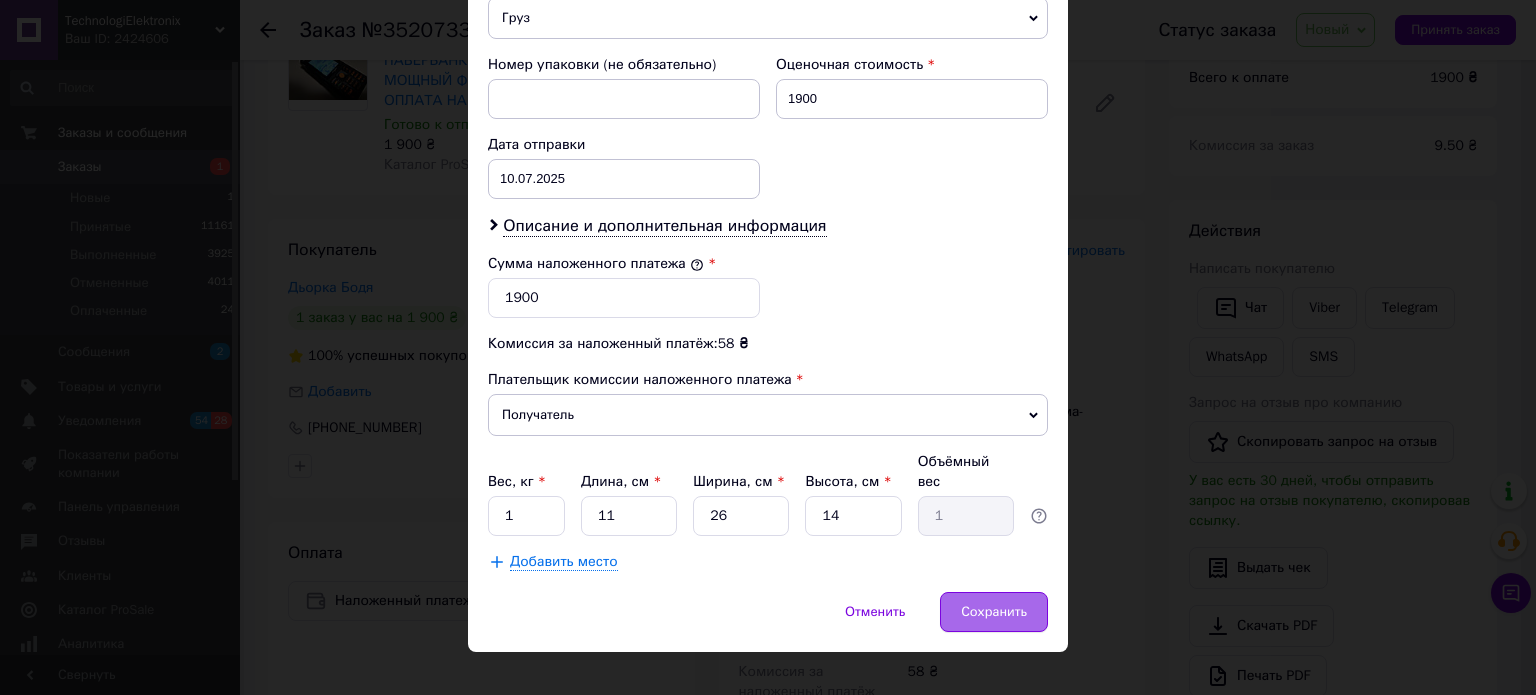 type on "[PHONE_NUMBER]" 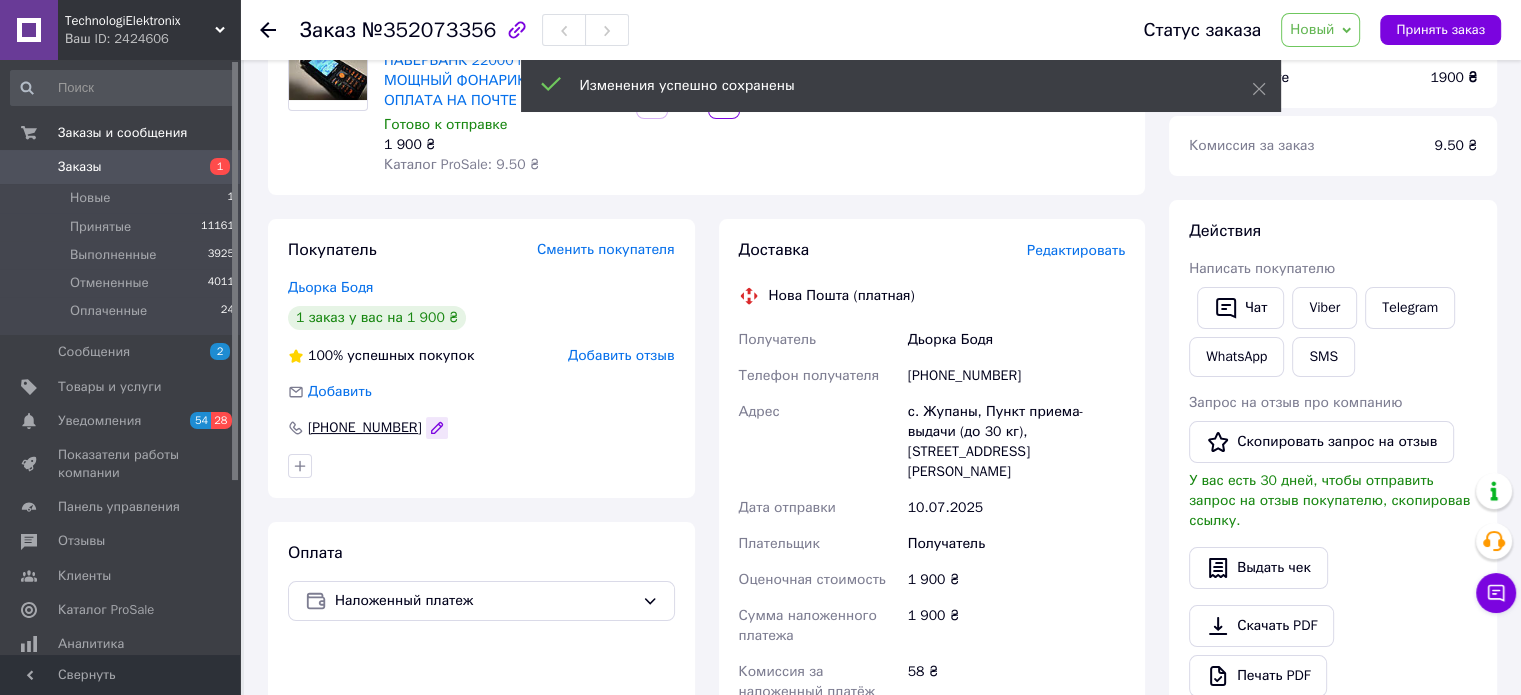 click 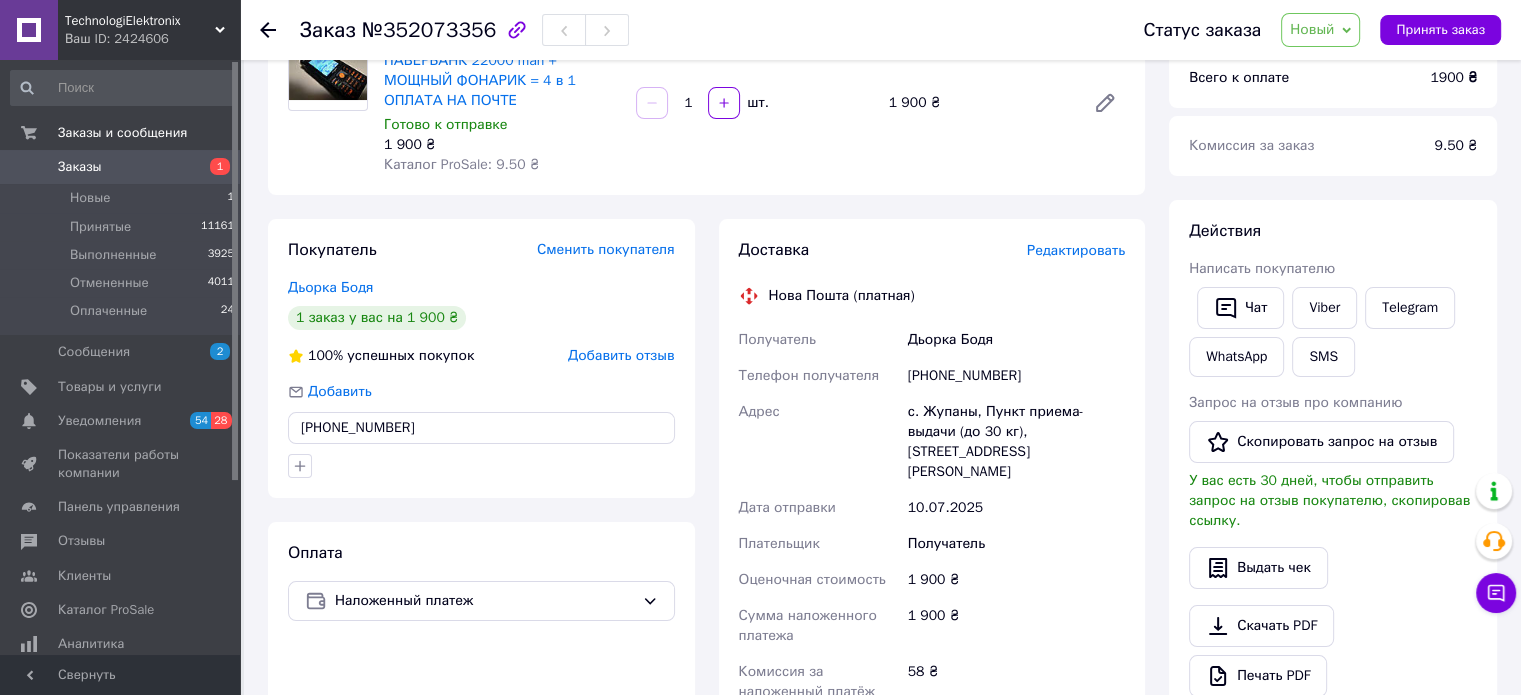drag, startPoint x: 422, startPoint y: 426, endPoint x: 324, endPoint y: 439, distance: 98.85848 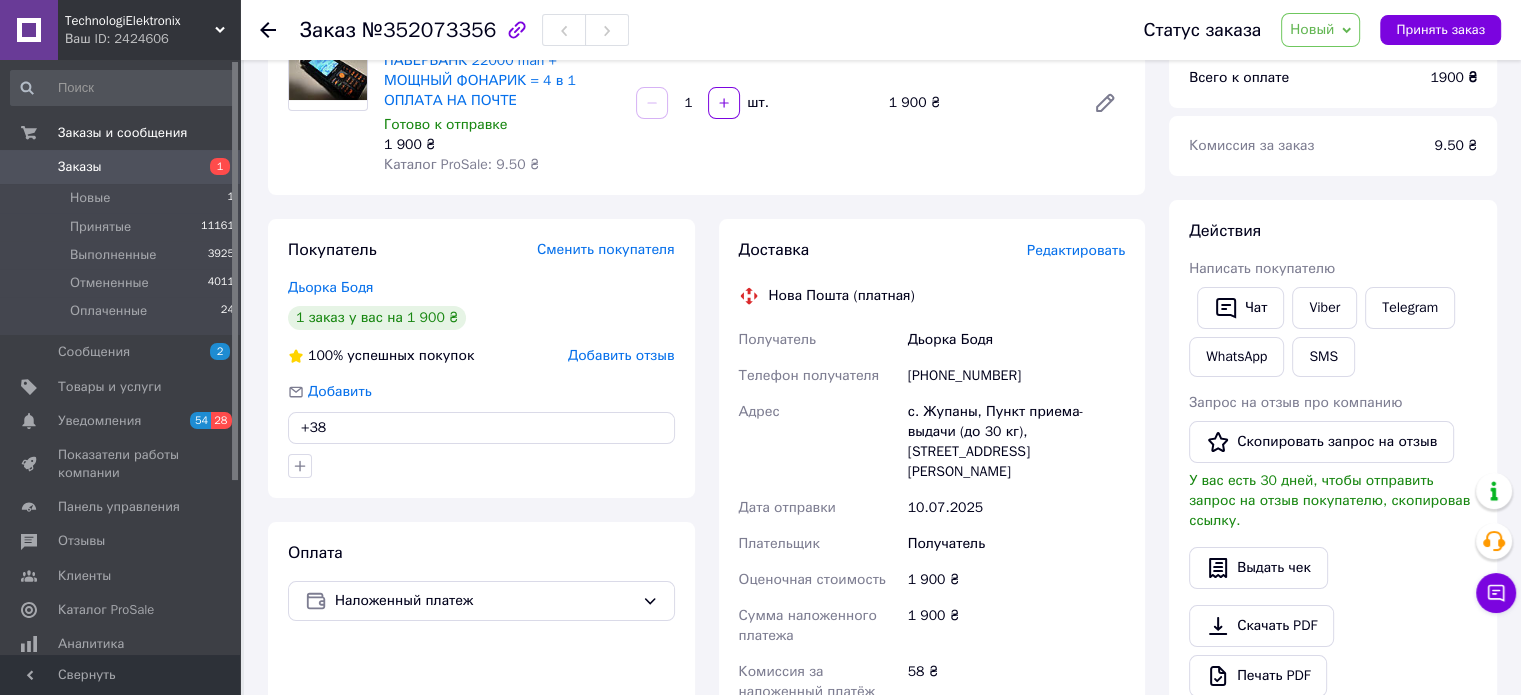 type on "[PHONE_NUMBER]" 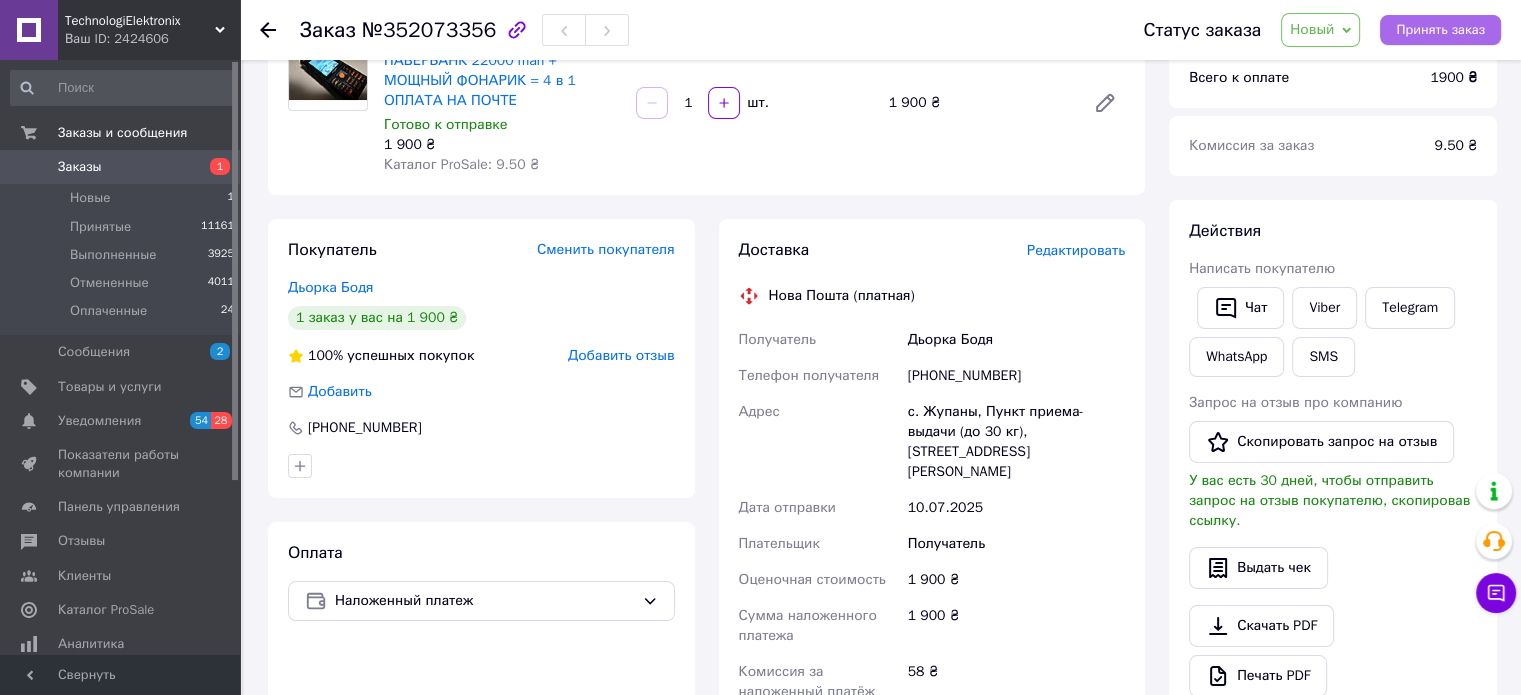 click on "Принять заказ" at bounding box center (1440, 30) 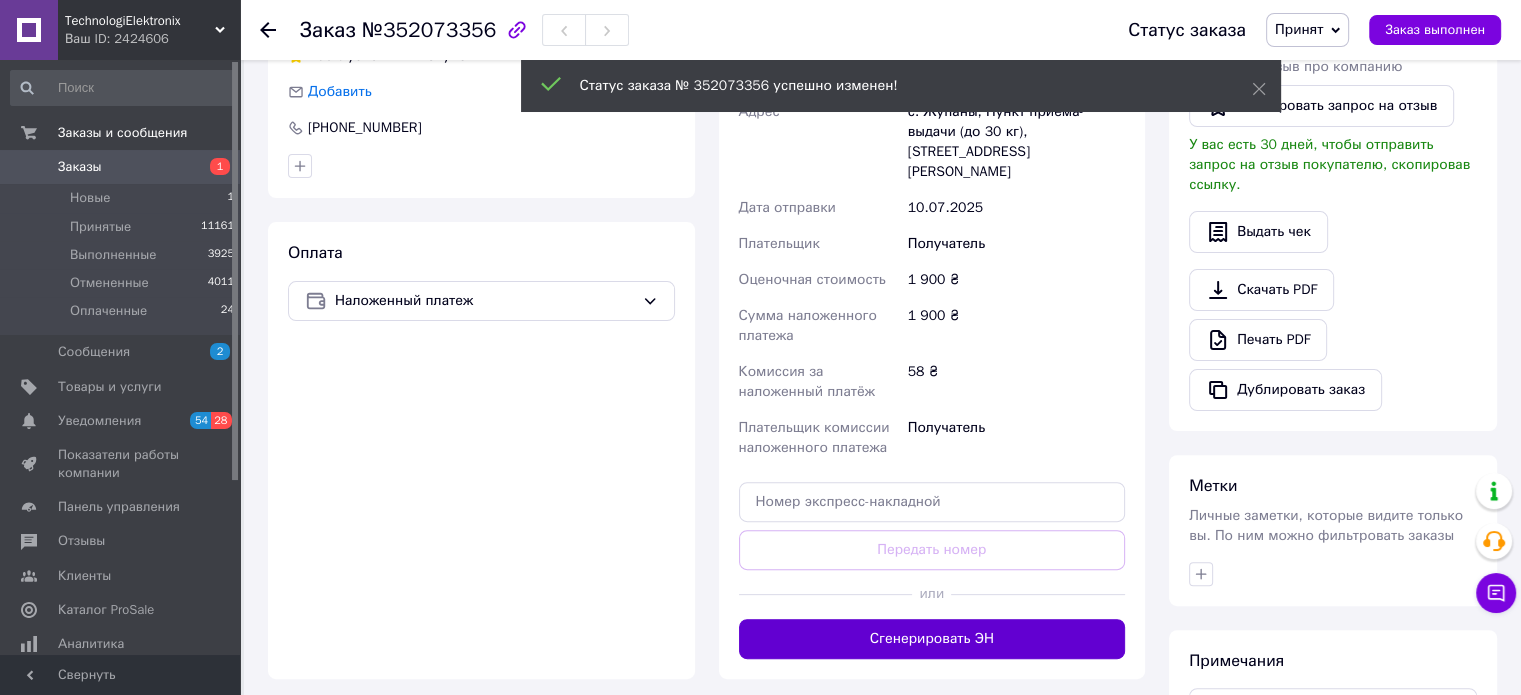 click on "Сгенерировать ЭН" at bounding box center [932, 639] 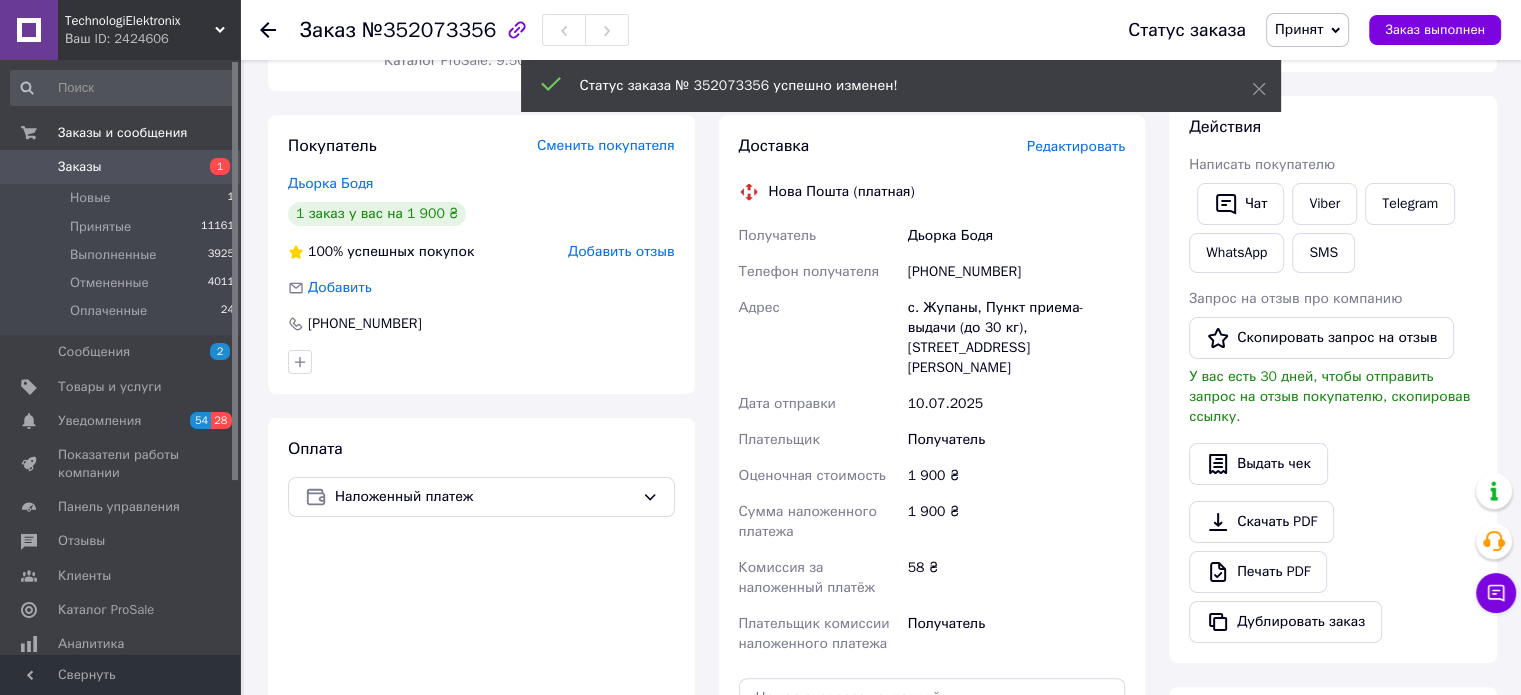 scroll, scrollTop: 300, scrollLeft: 0, axis: vertical 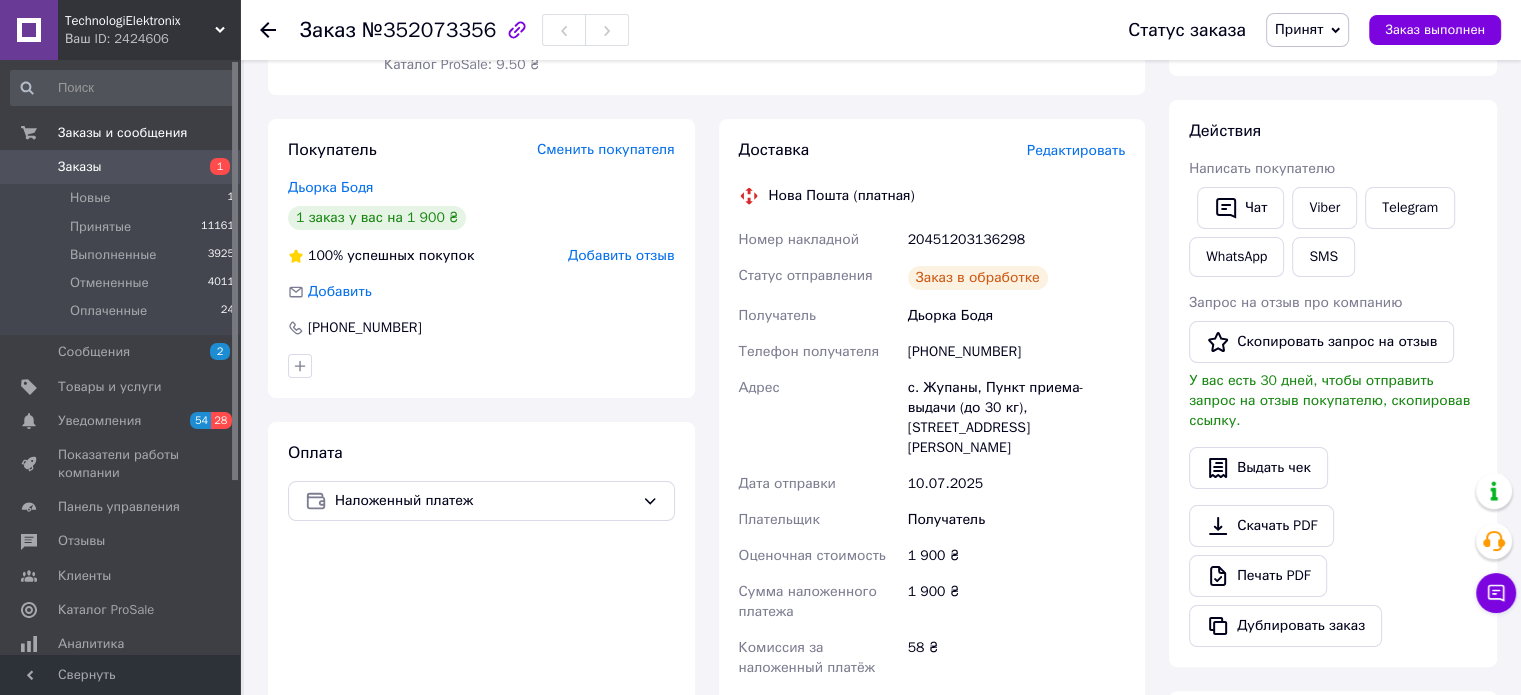 click on "20451203136298" at bounding box center (1016, 240) 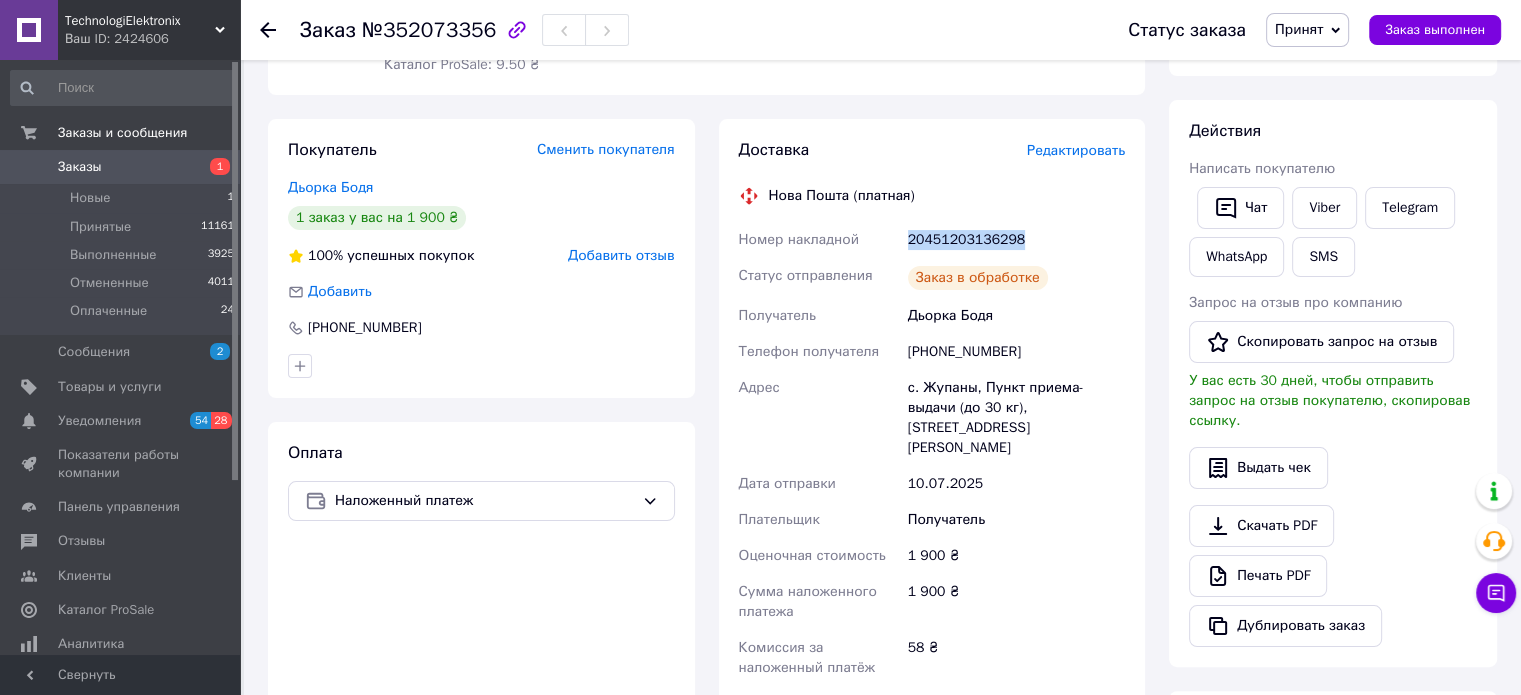 click on "20451203136298" at bounding box center [1016, 240] 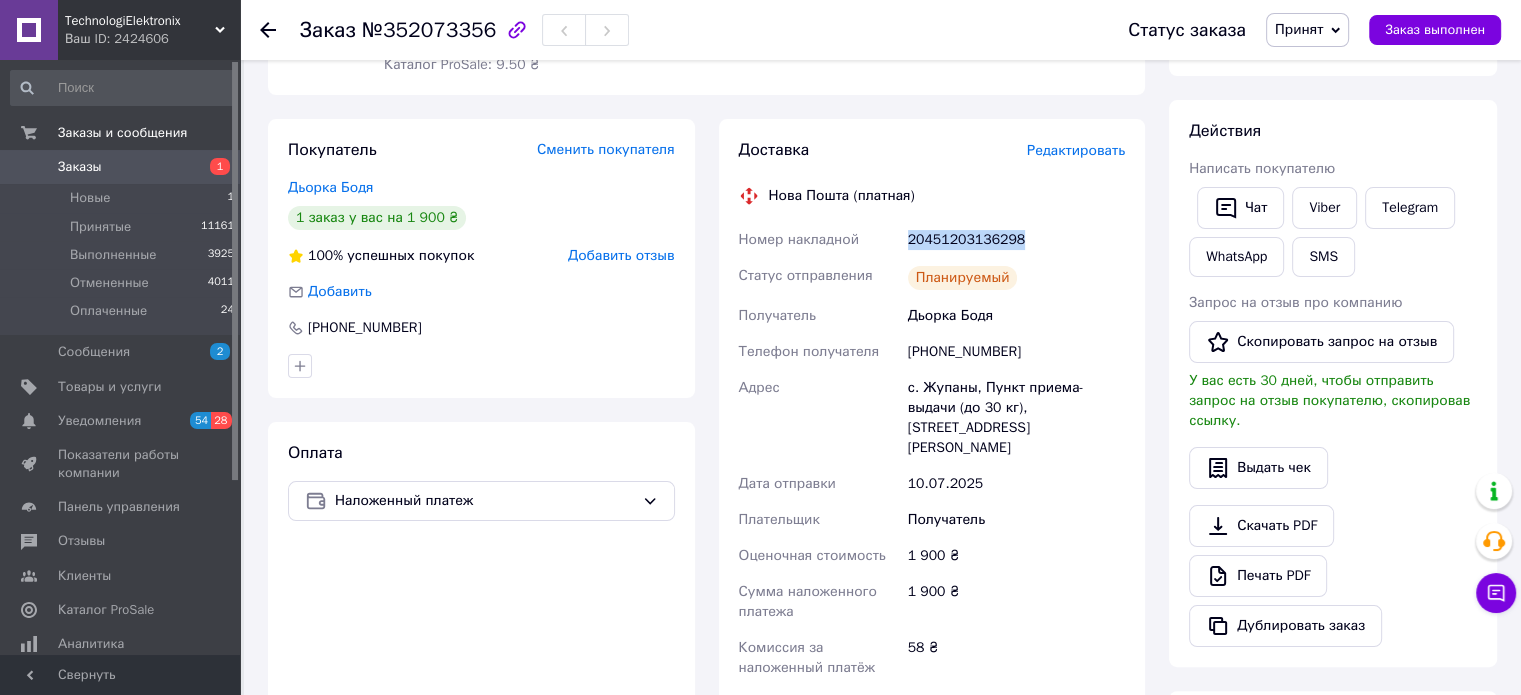 copy on "20451203136298" 